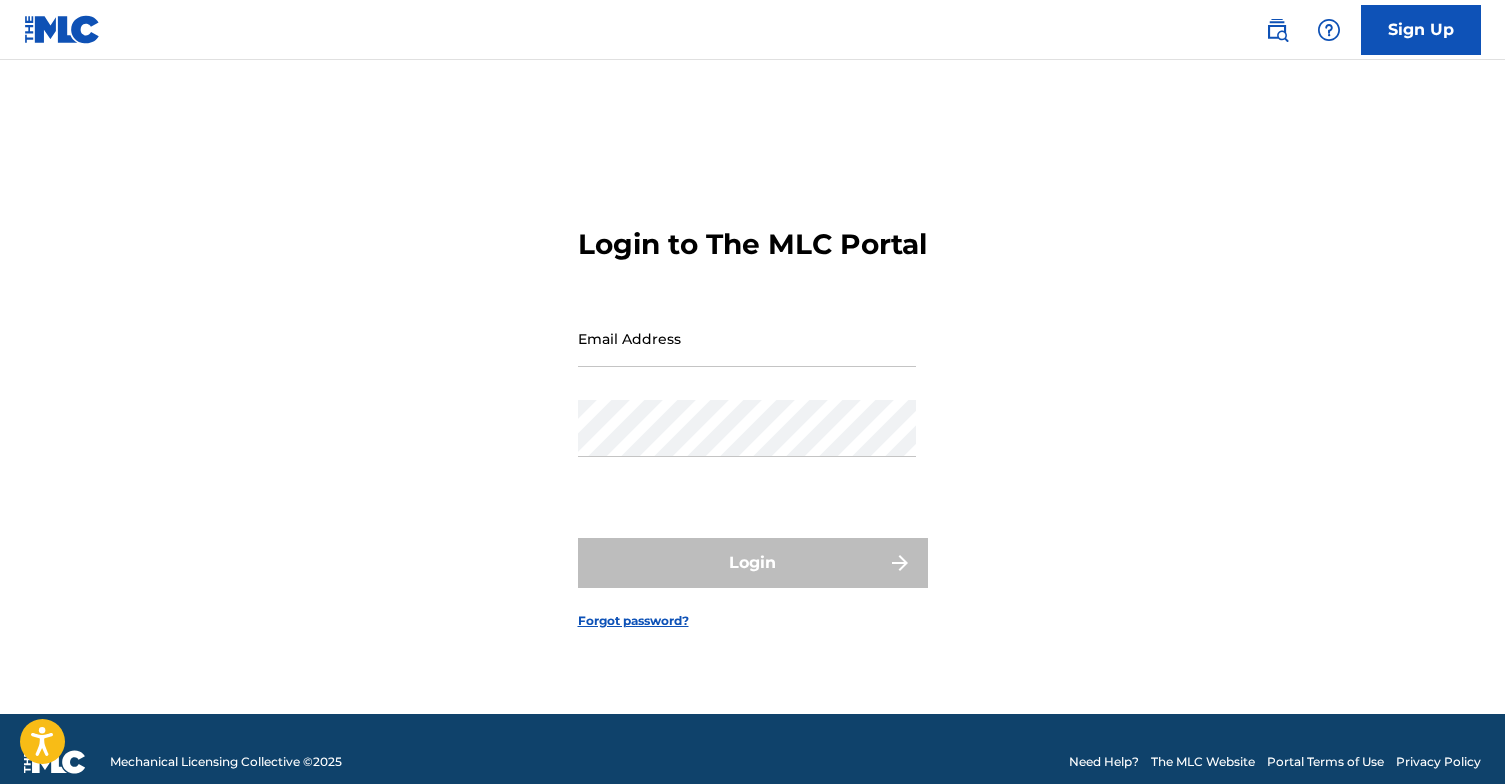 scroll, scrollTop: 0, scrollLeft: 0, axis: both 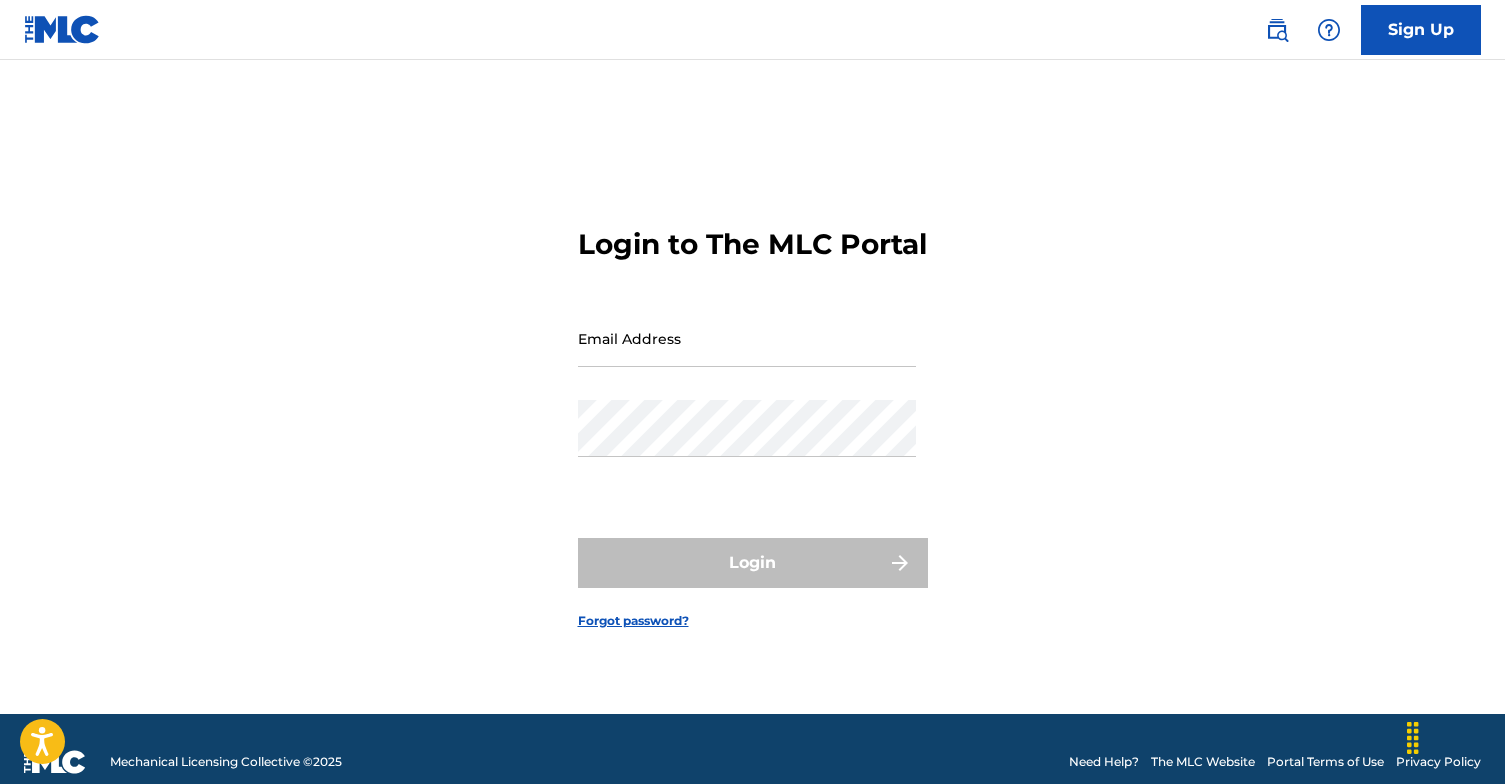 click on "Sign Up" at bounding box center (1421, 30) 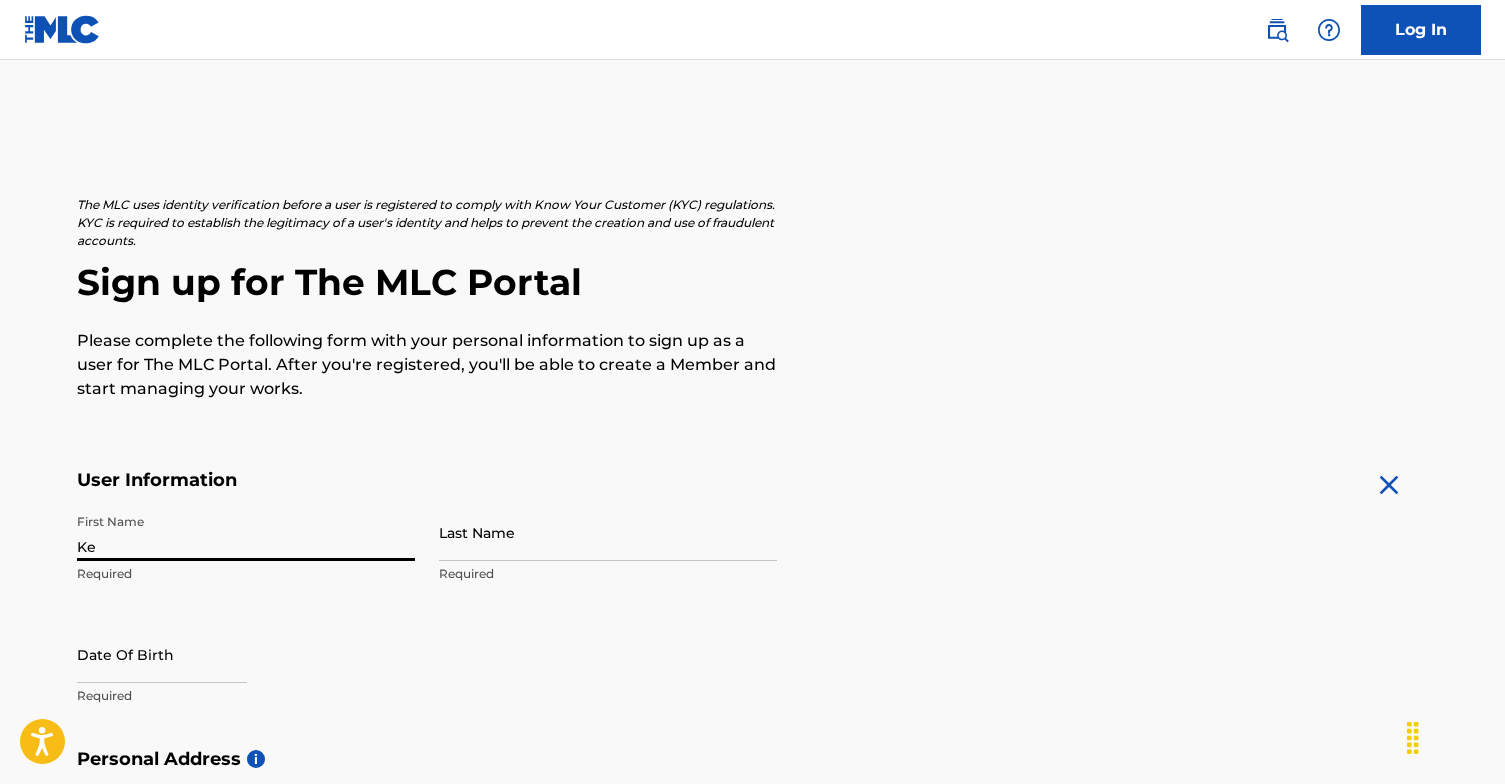 type on "K" 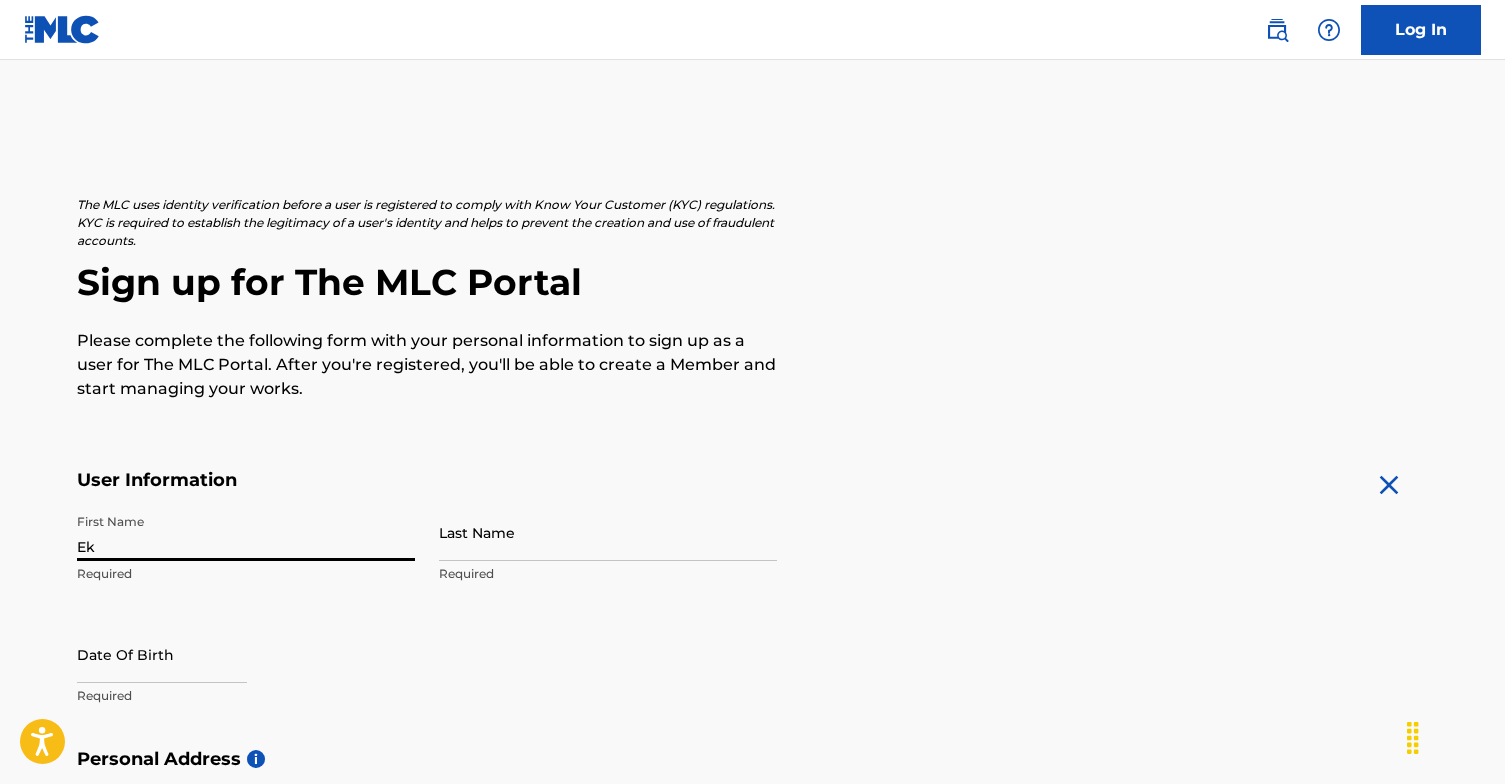 type on "E" 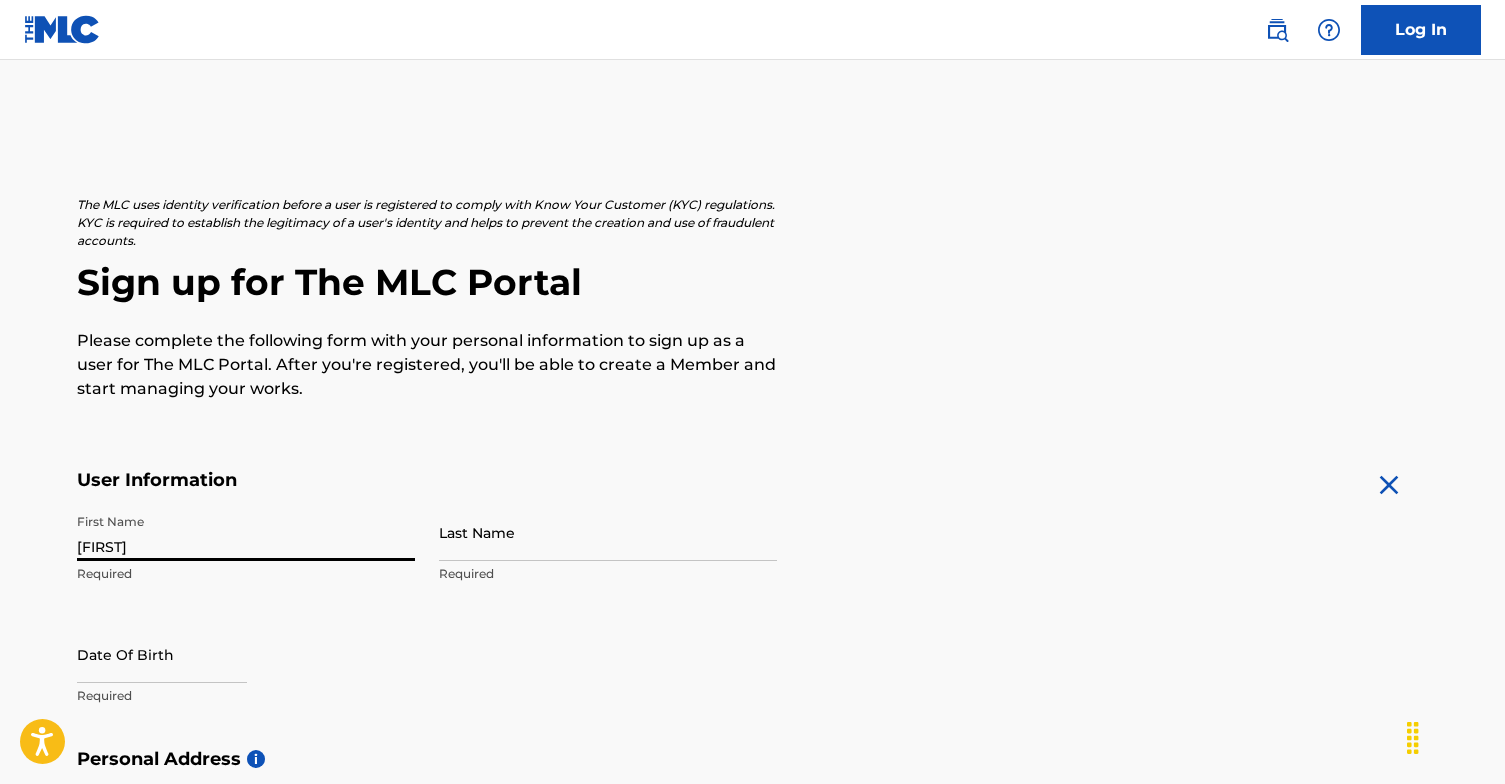 type on "[FIRST]" 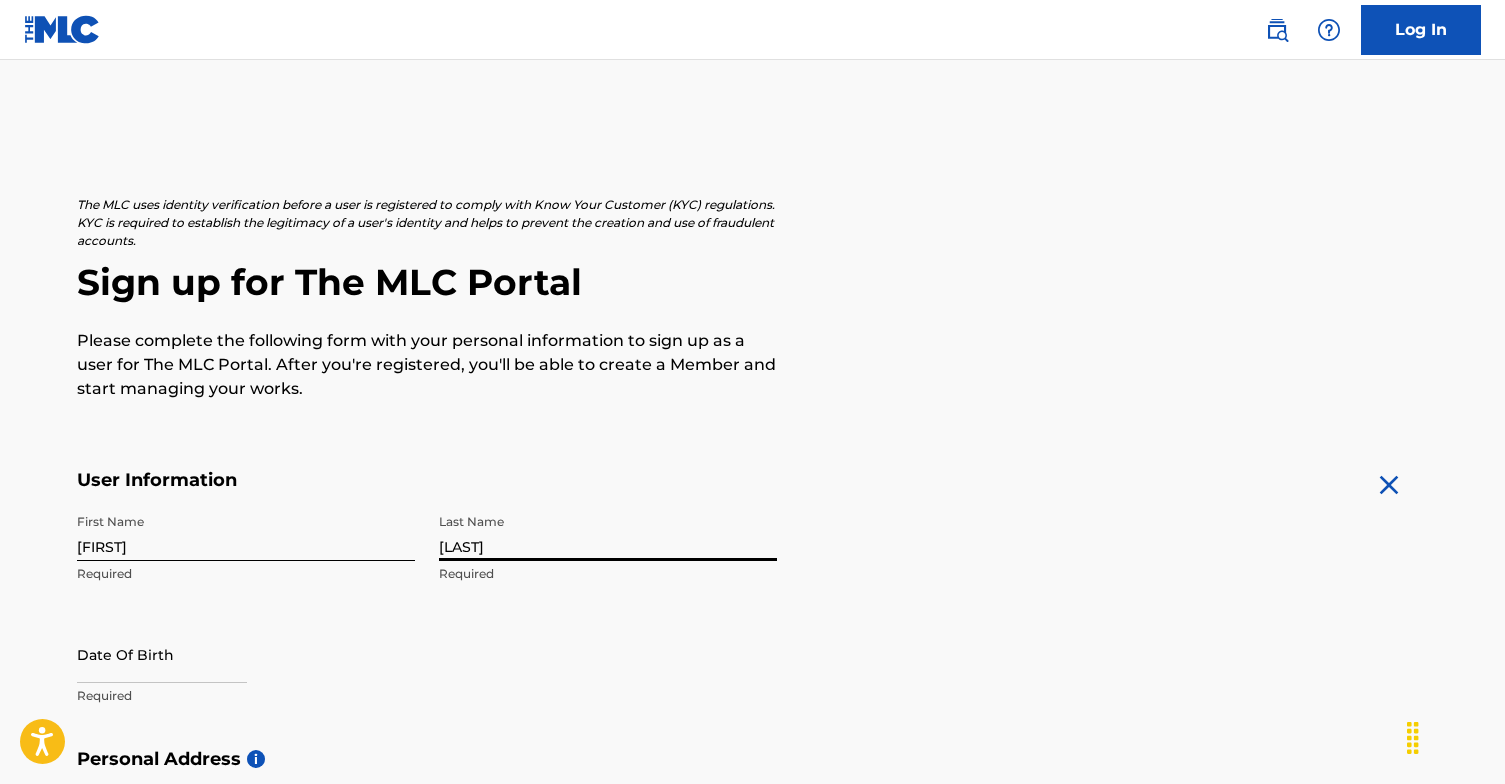 type on "[LAST]" 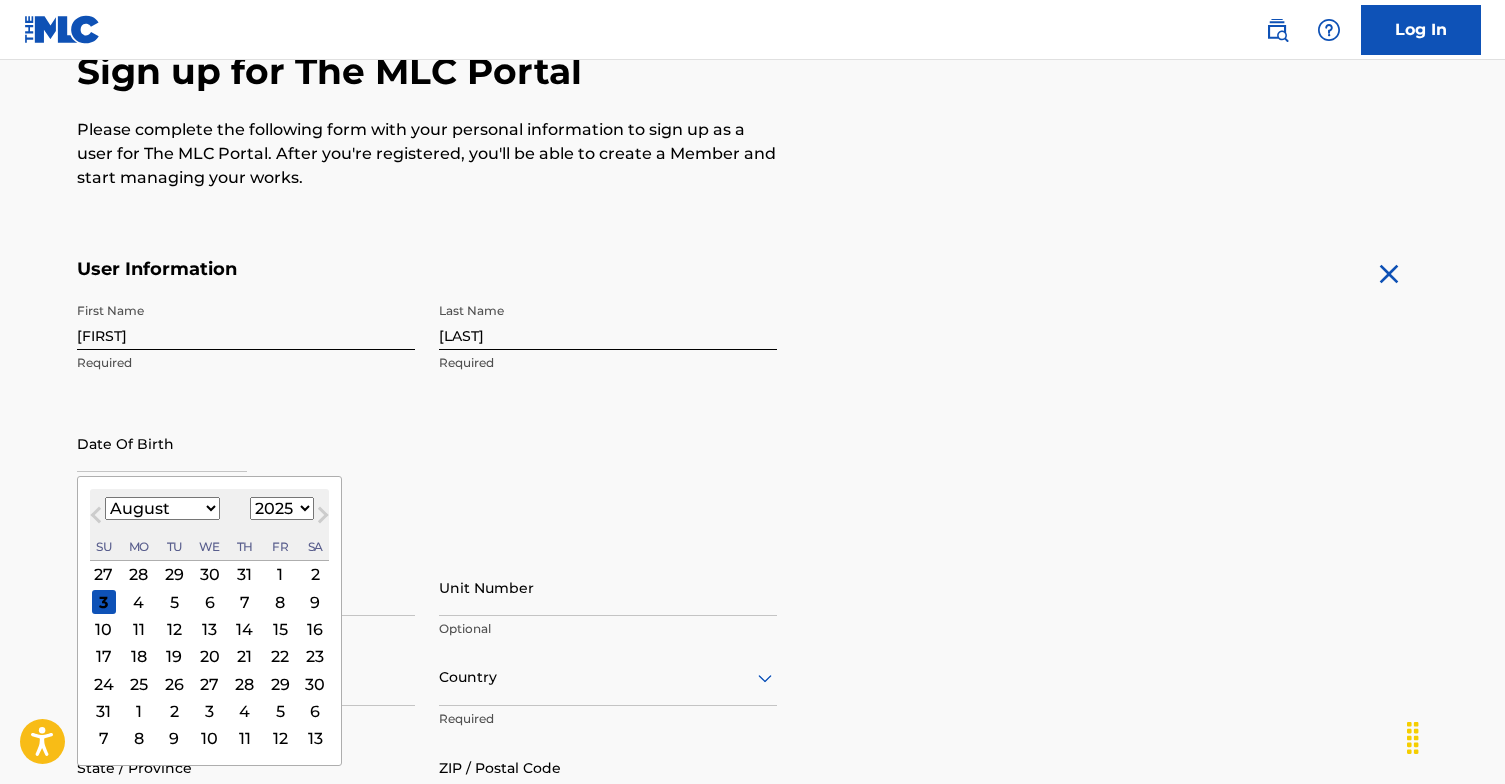 scroll, scrollTop: 271, scrollLeft: 0, axis: vertical 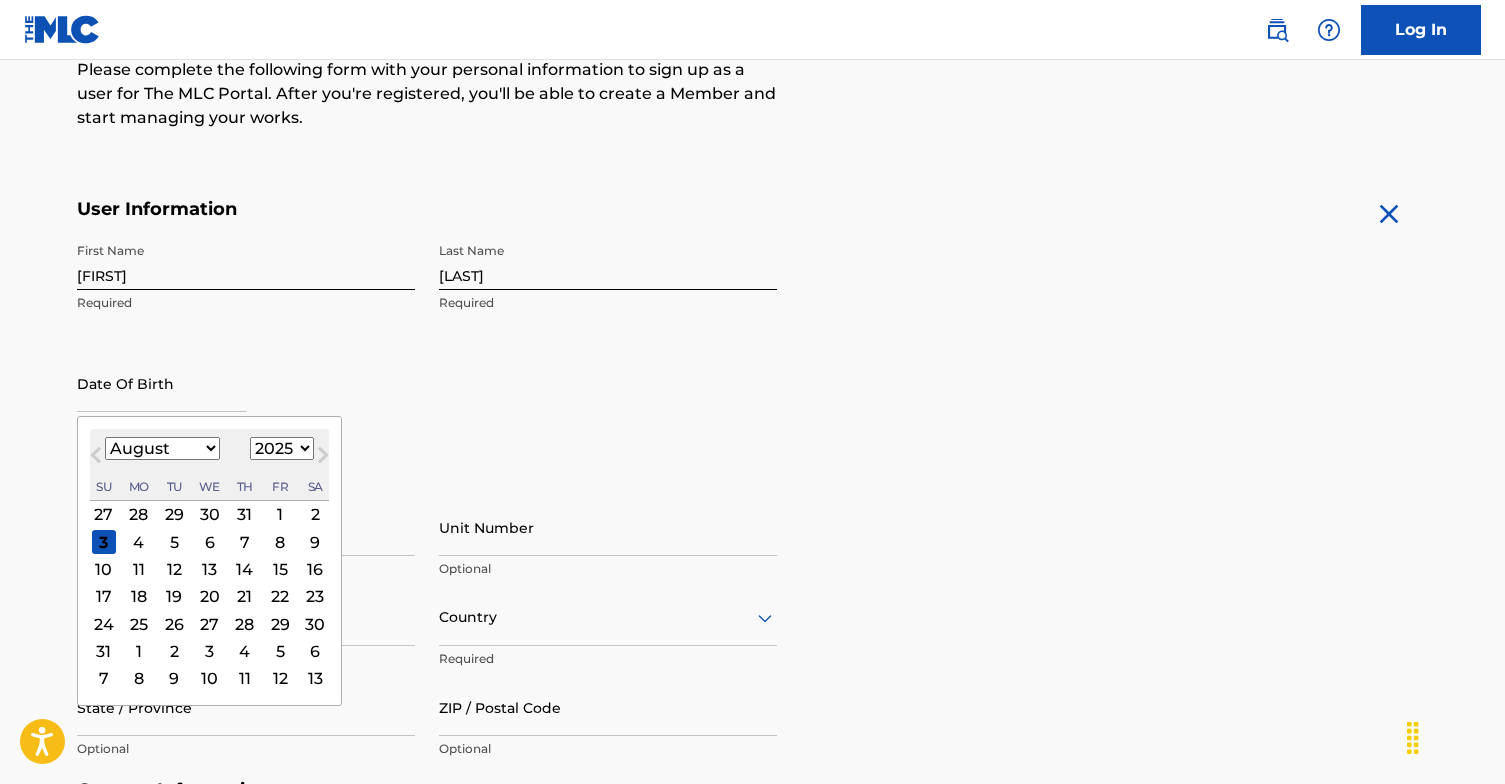 select on "9" 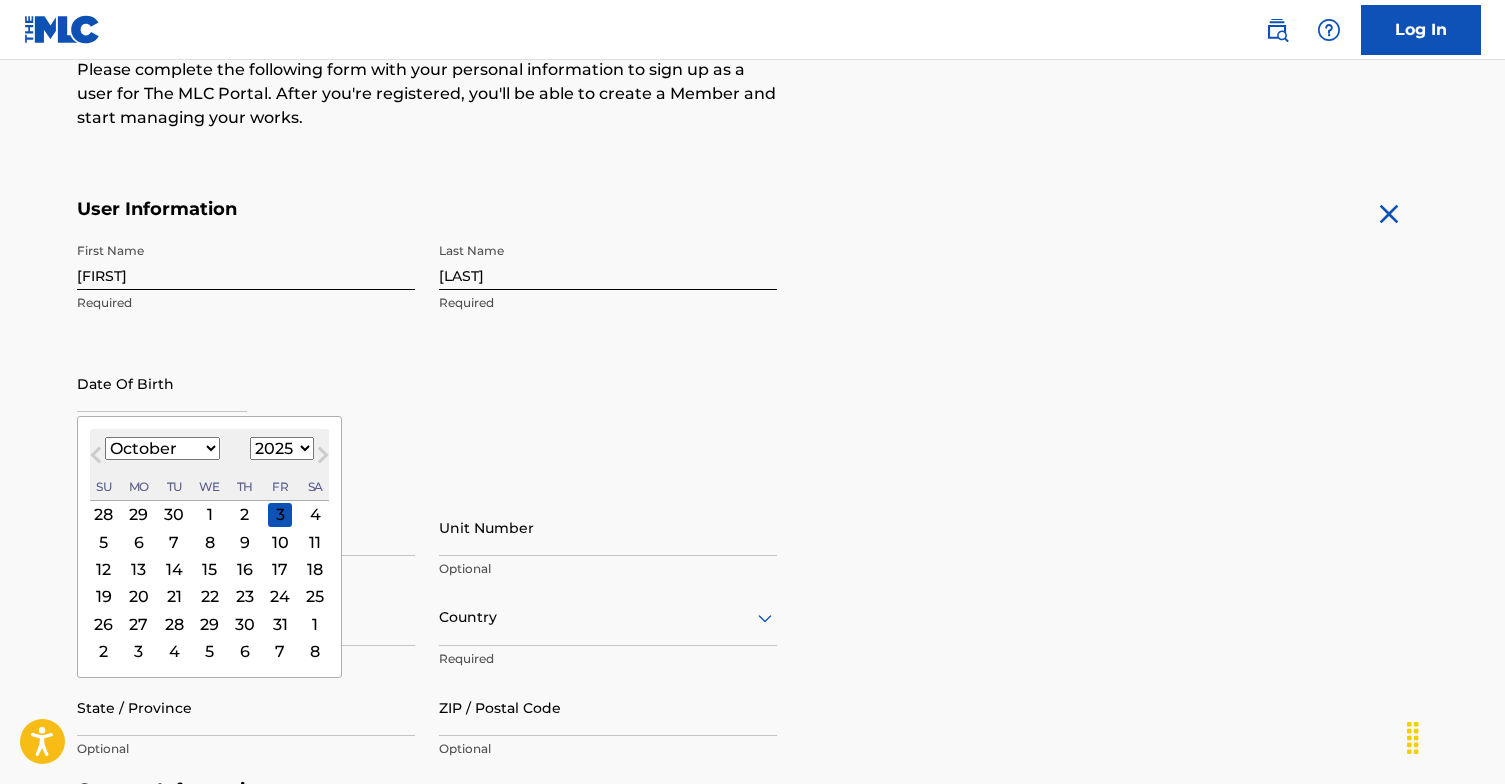 select on "2005" 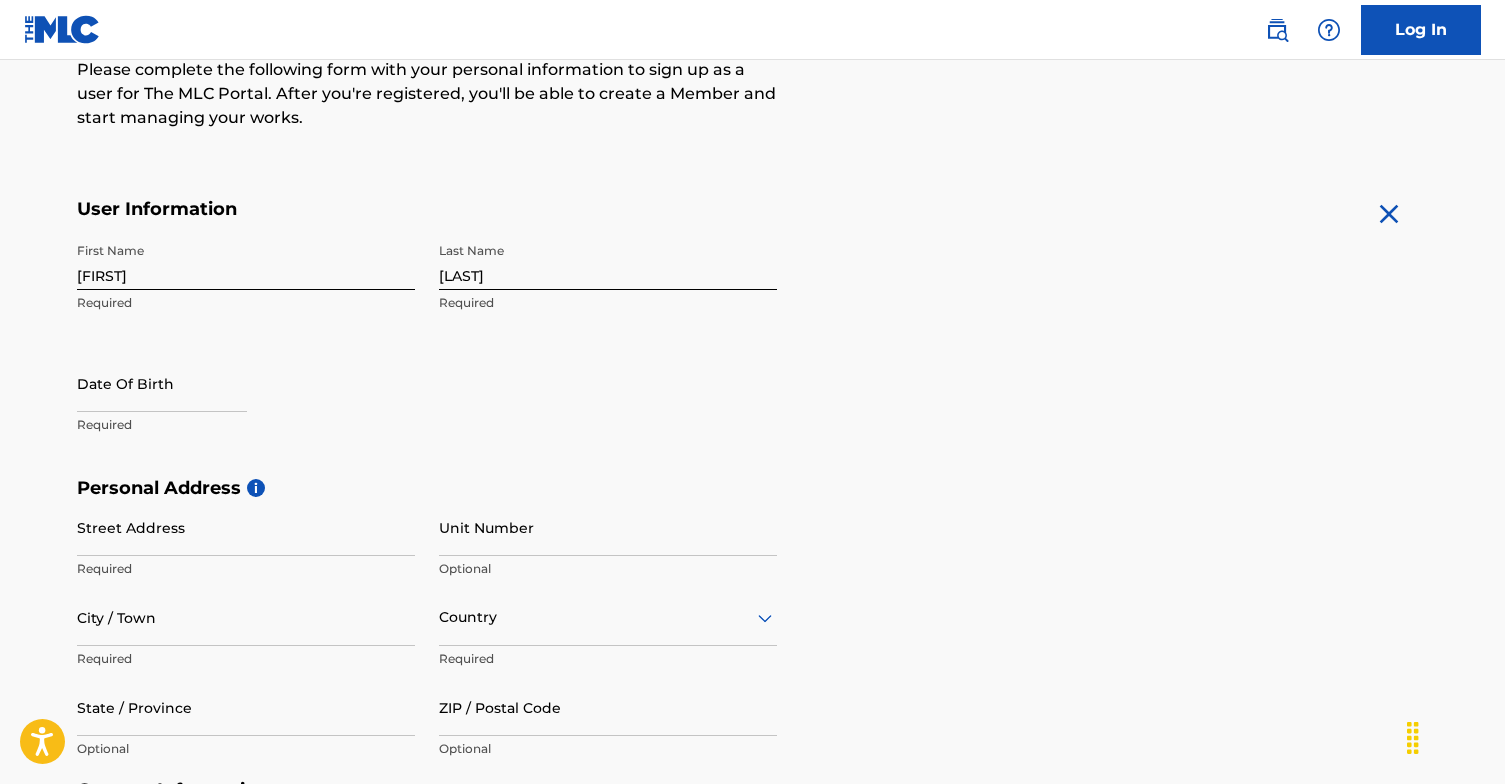click on "[FIRST] [FIRST] [LAST] [LAST] [MONTH] [NUMBER] [YEAR]" at bounding box center (427, 355) 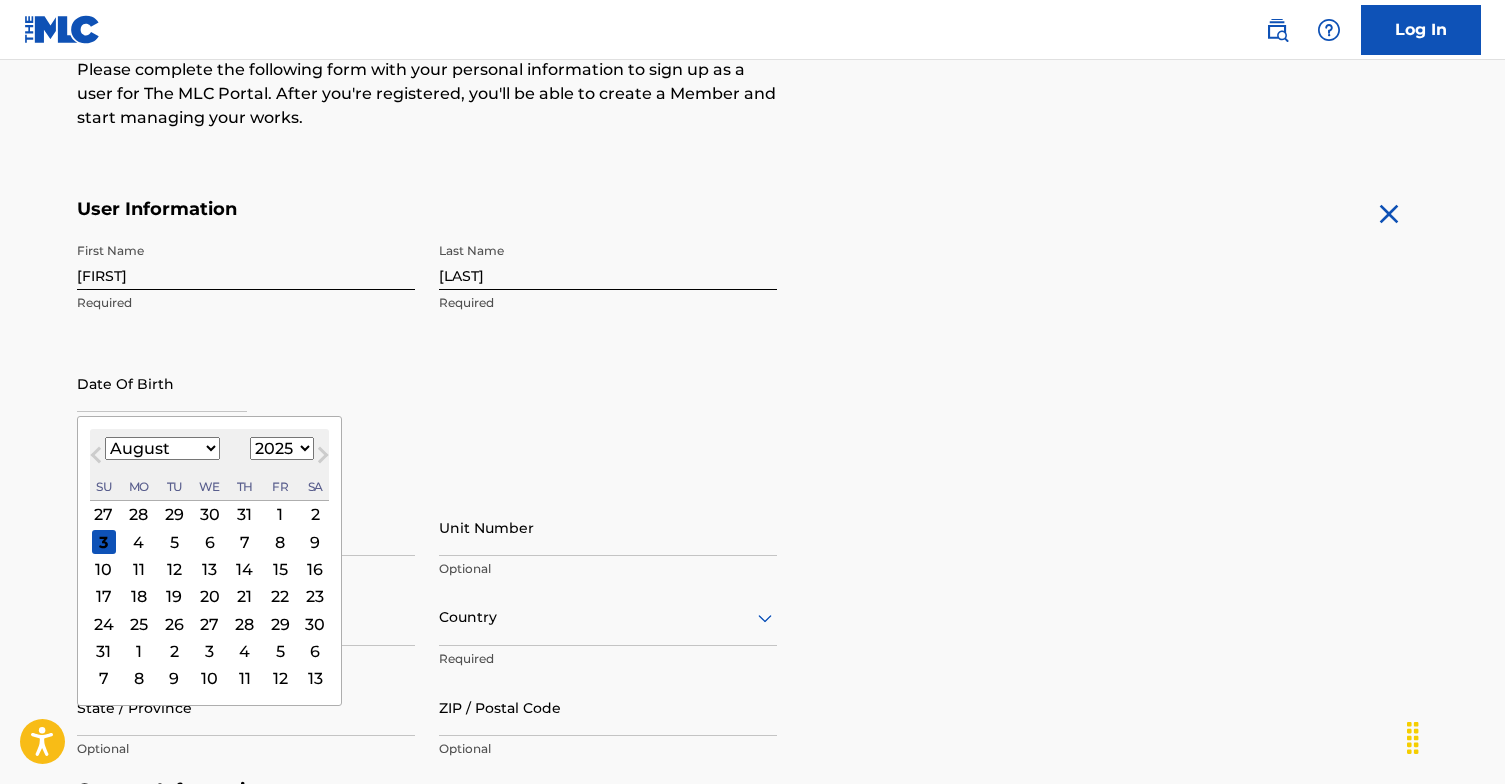 click on "3" at bounding box center [103, 542] 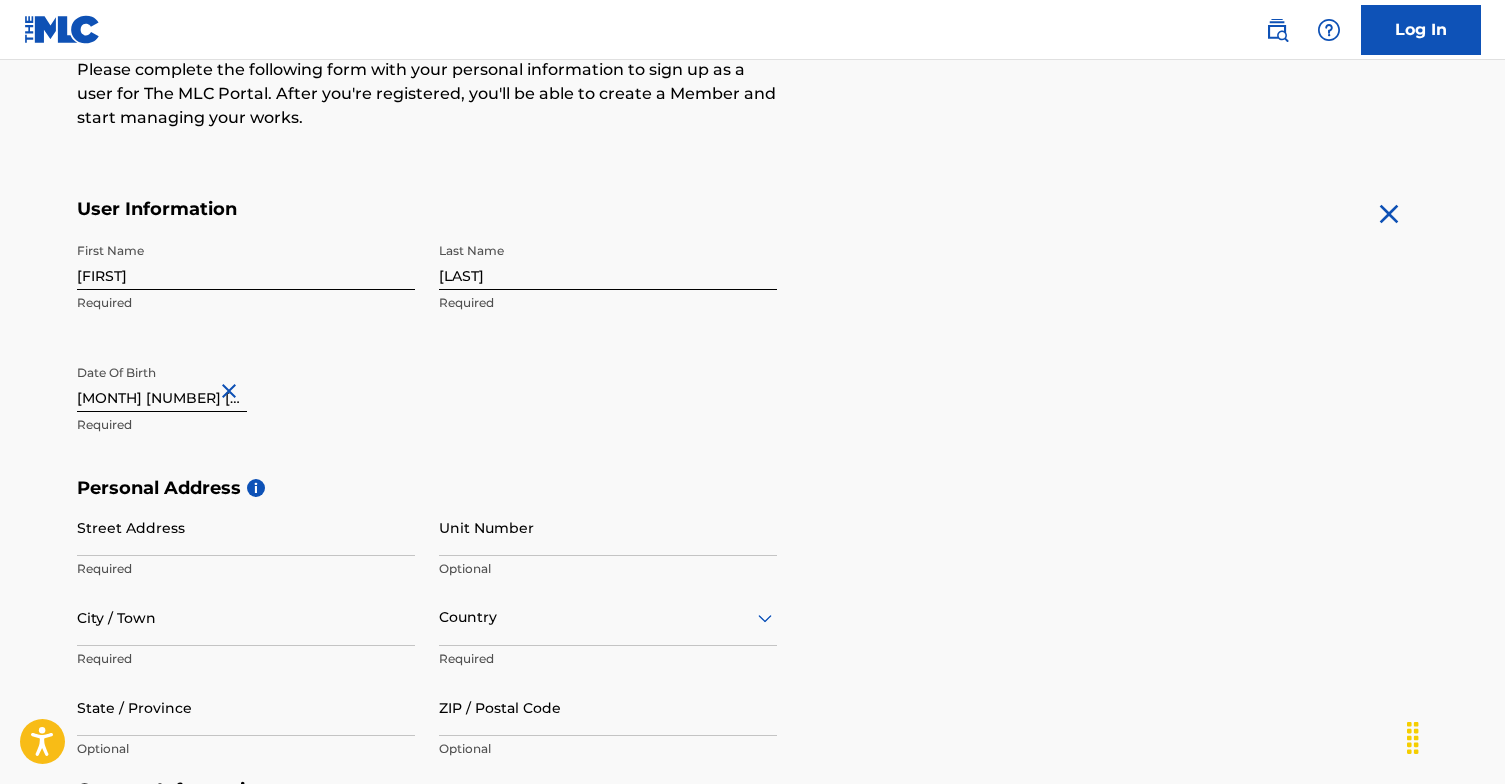 click on "[MONTH] [NUMBER] [YEAR]" at bounding box center [162, 383] 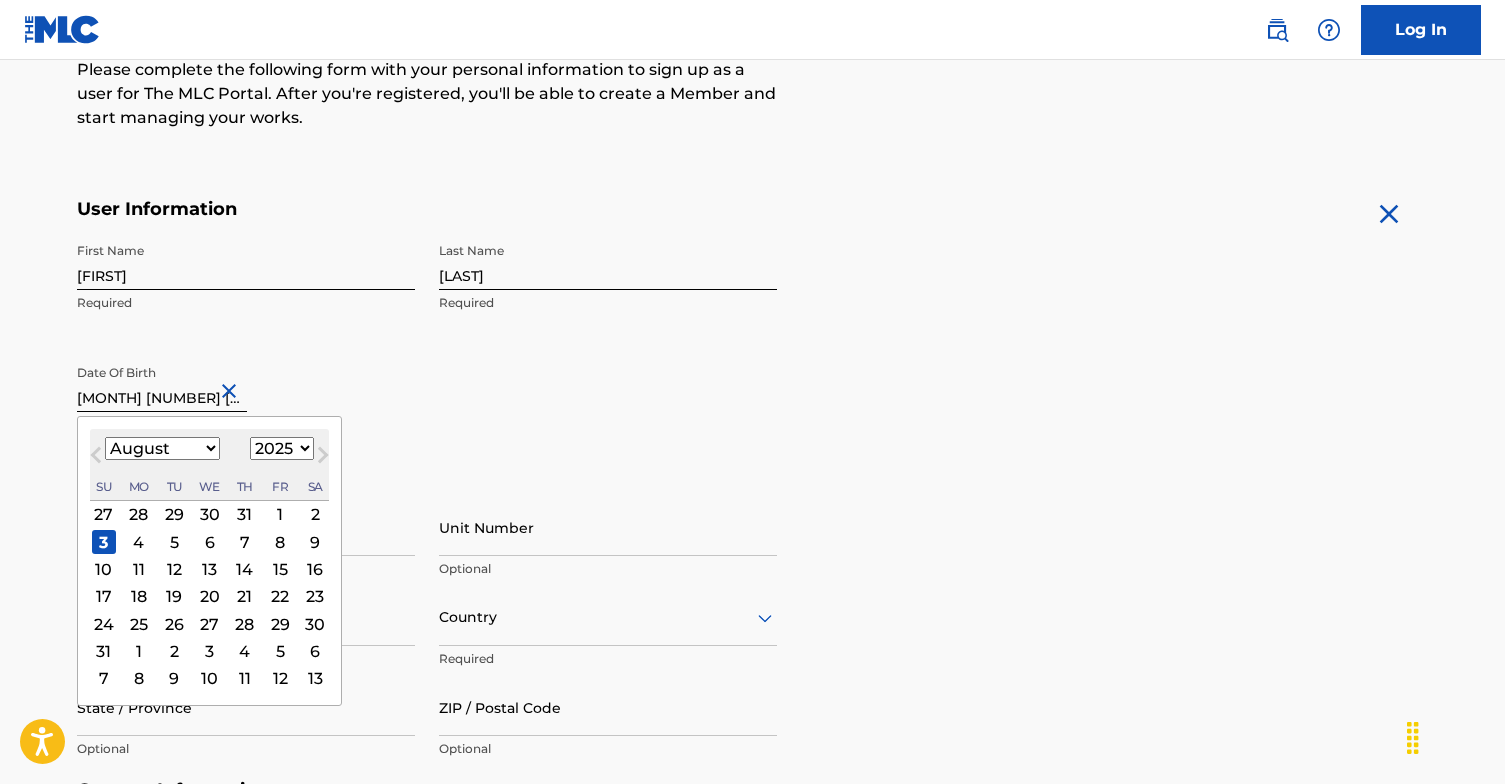 select on "9" 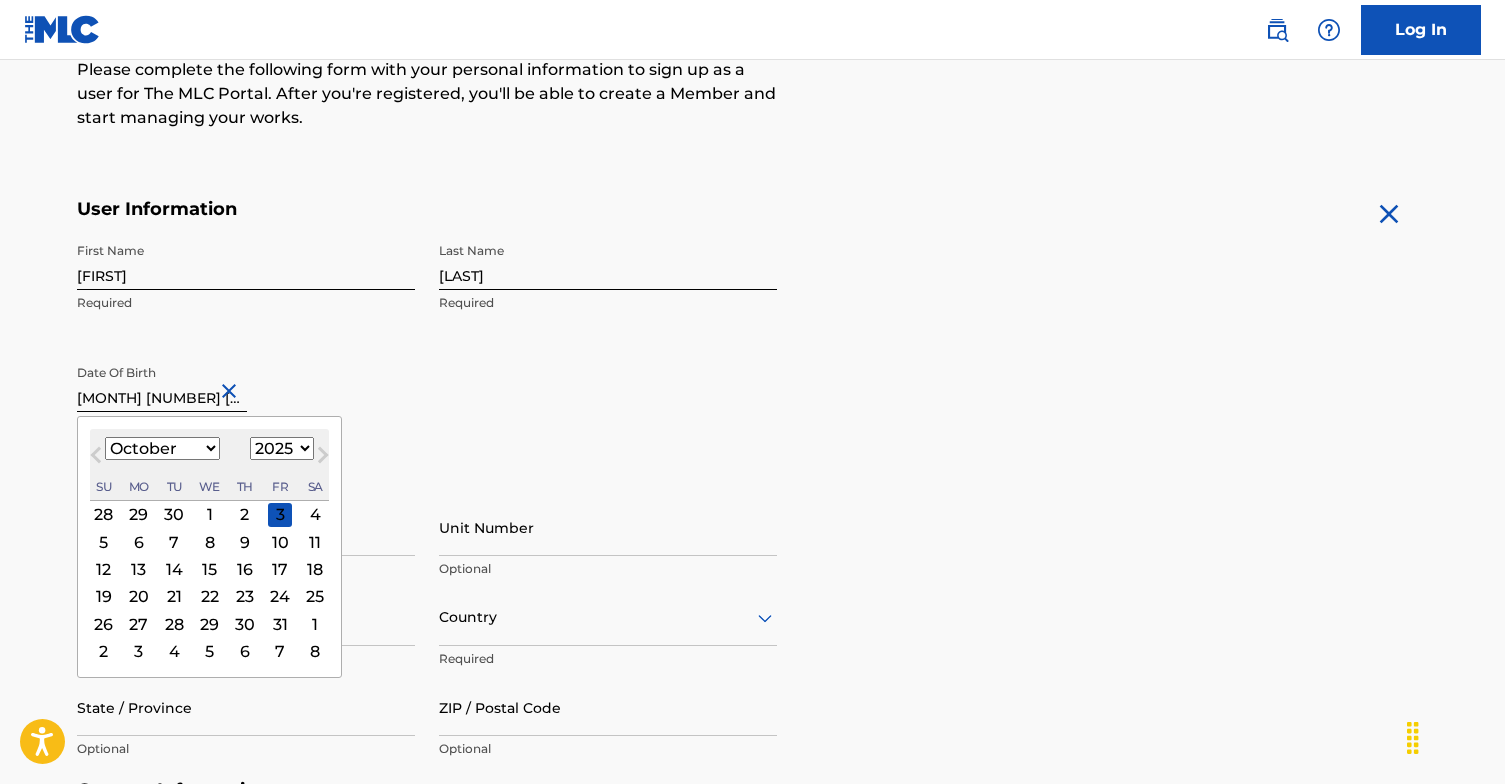 select on "2005" 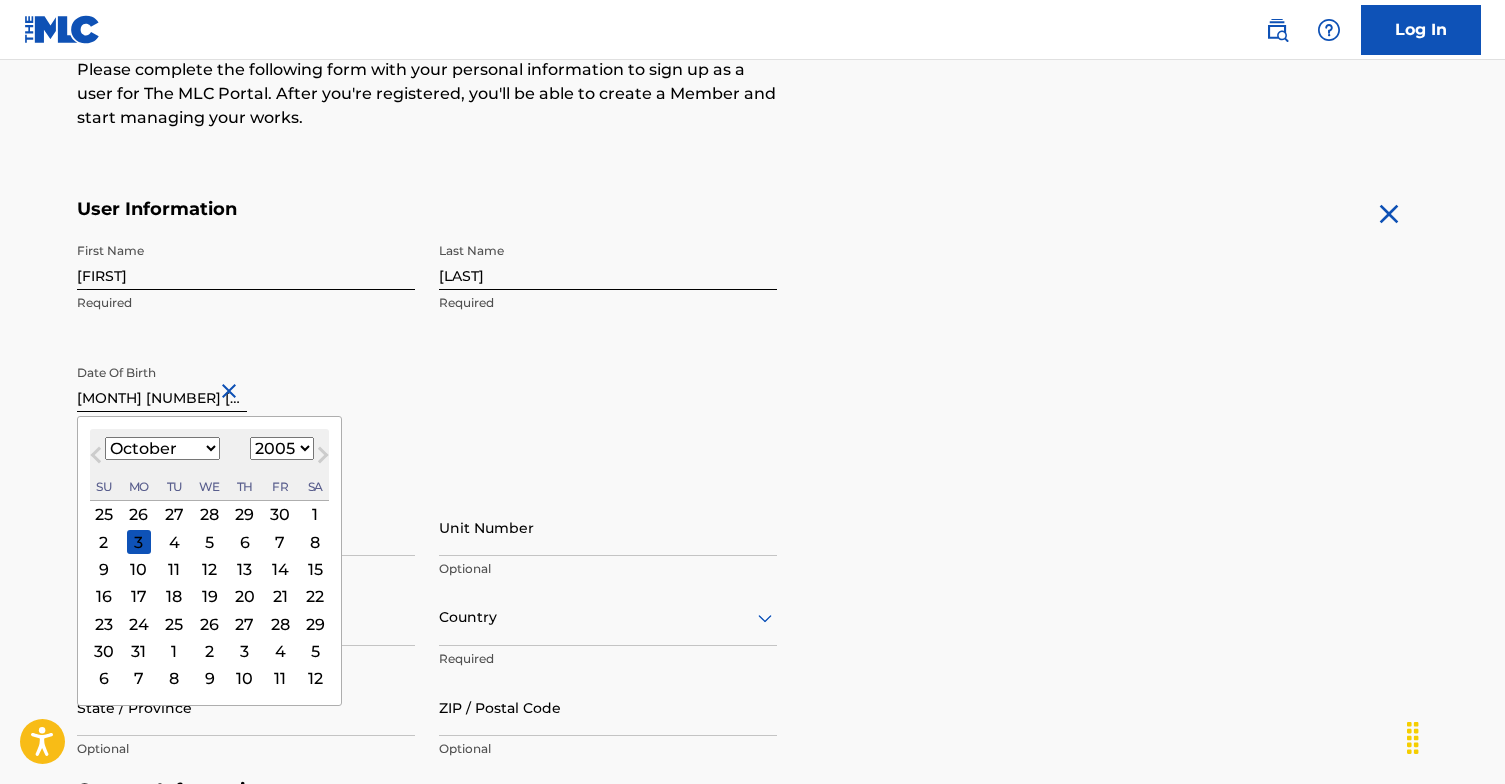 click on "3" at bounding box center [138, 542] 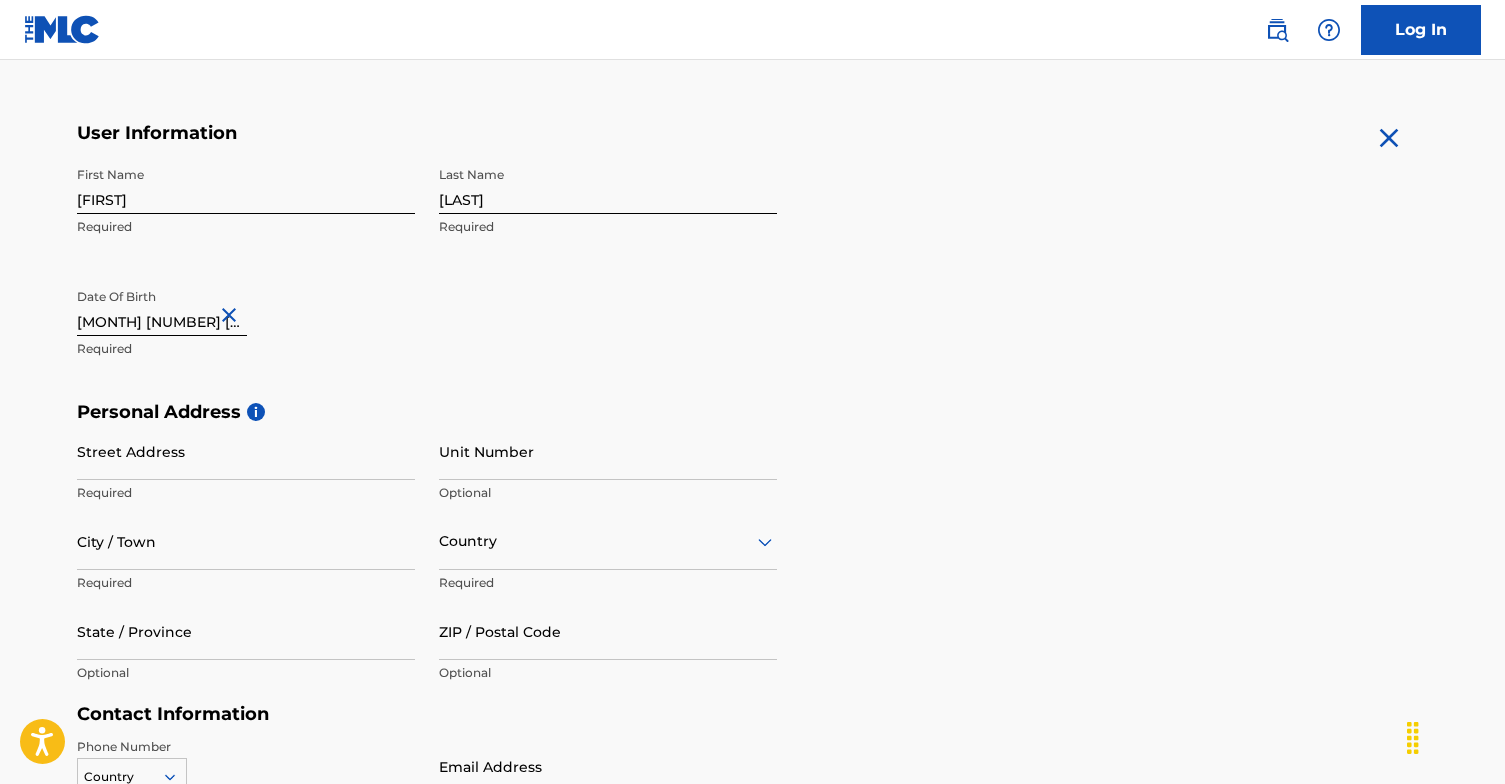 scroll, scrollTop: 390, scrollLeft: 0, axis: vertical 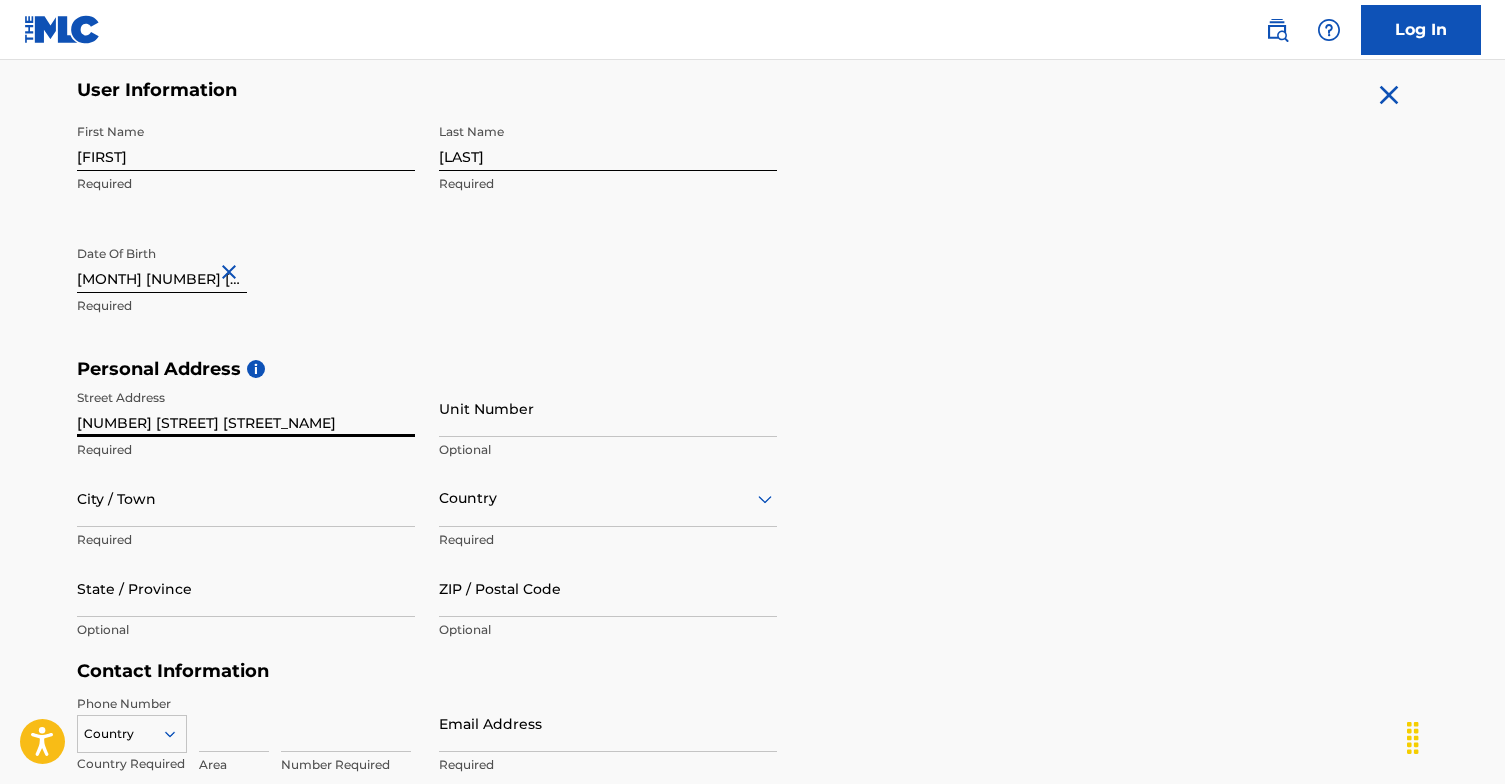 type on "[NUMBER] [STREET] [STREET_NAME]" 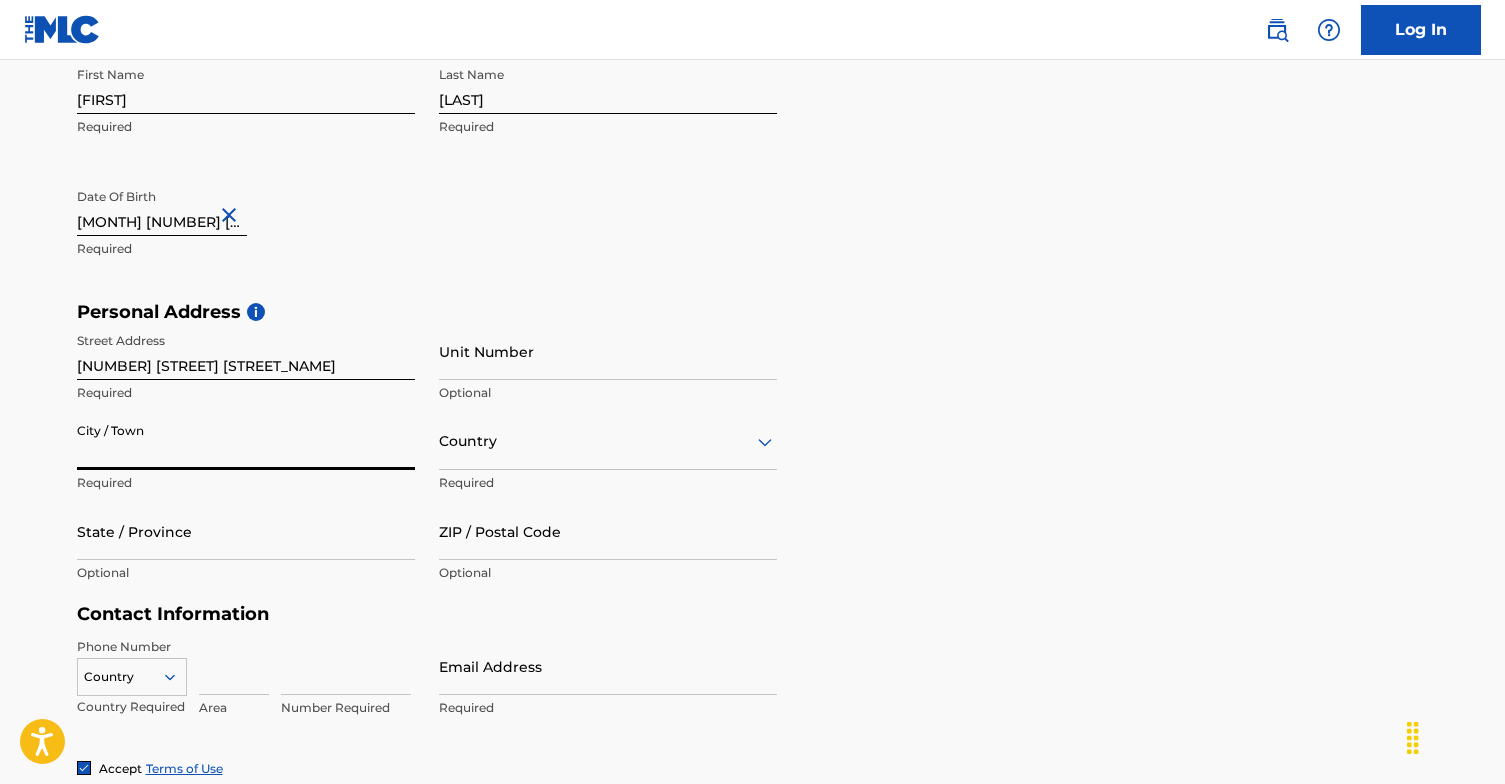 scroll, scrollTop: 469, scrollLeft: 0, axis: vertical 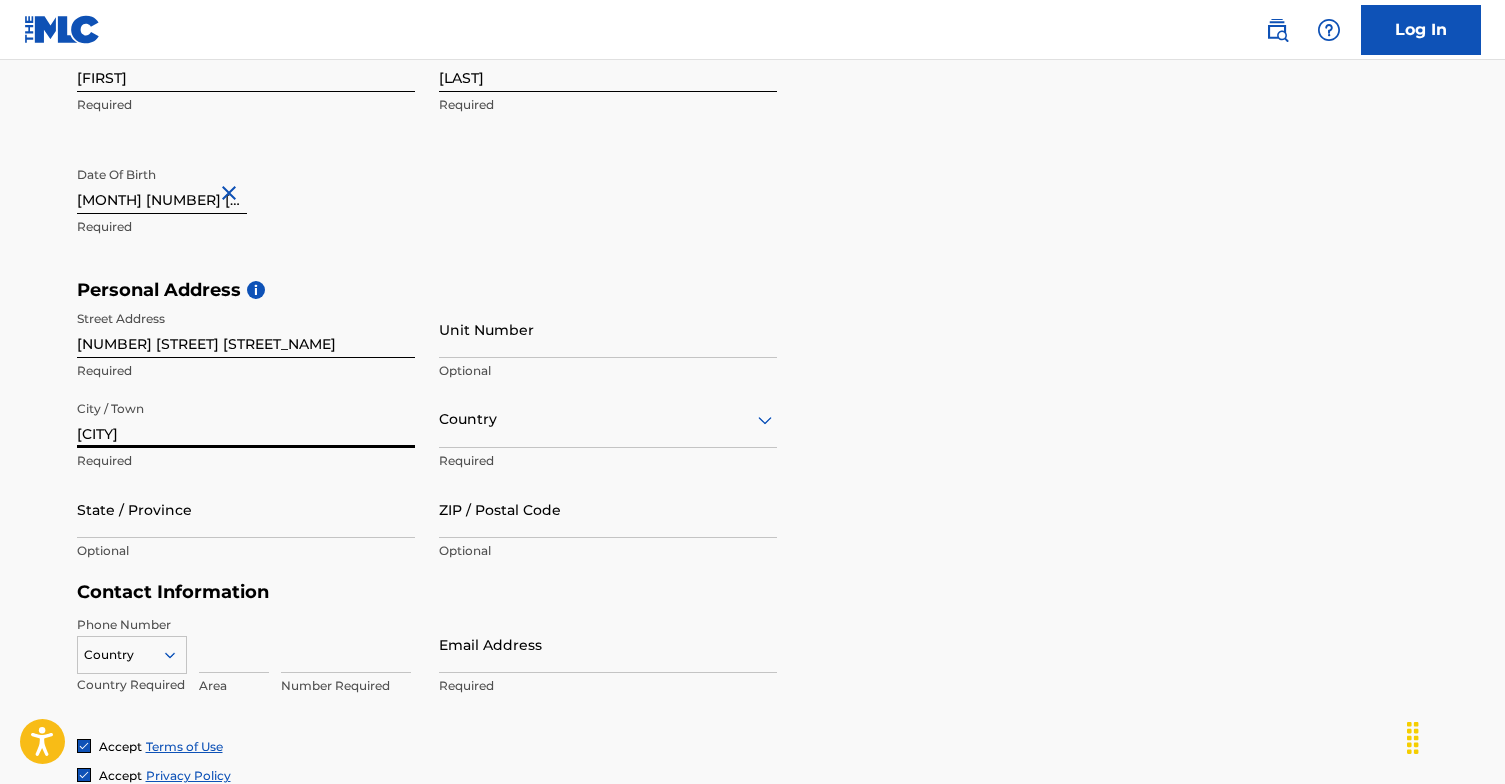 type on "[CITY]" 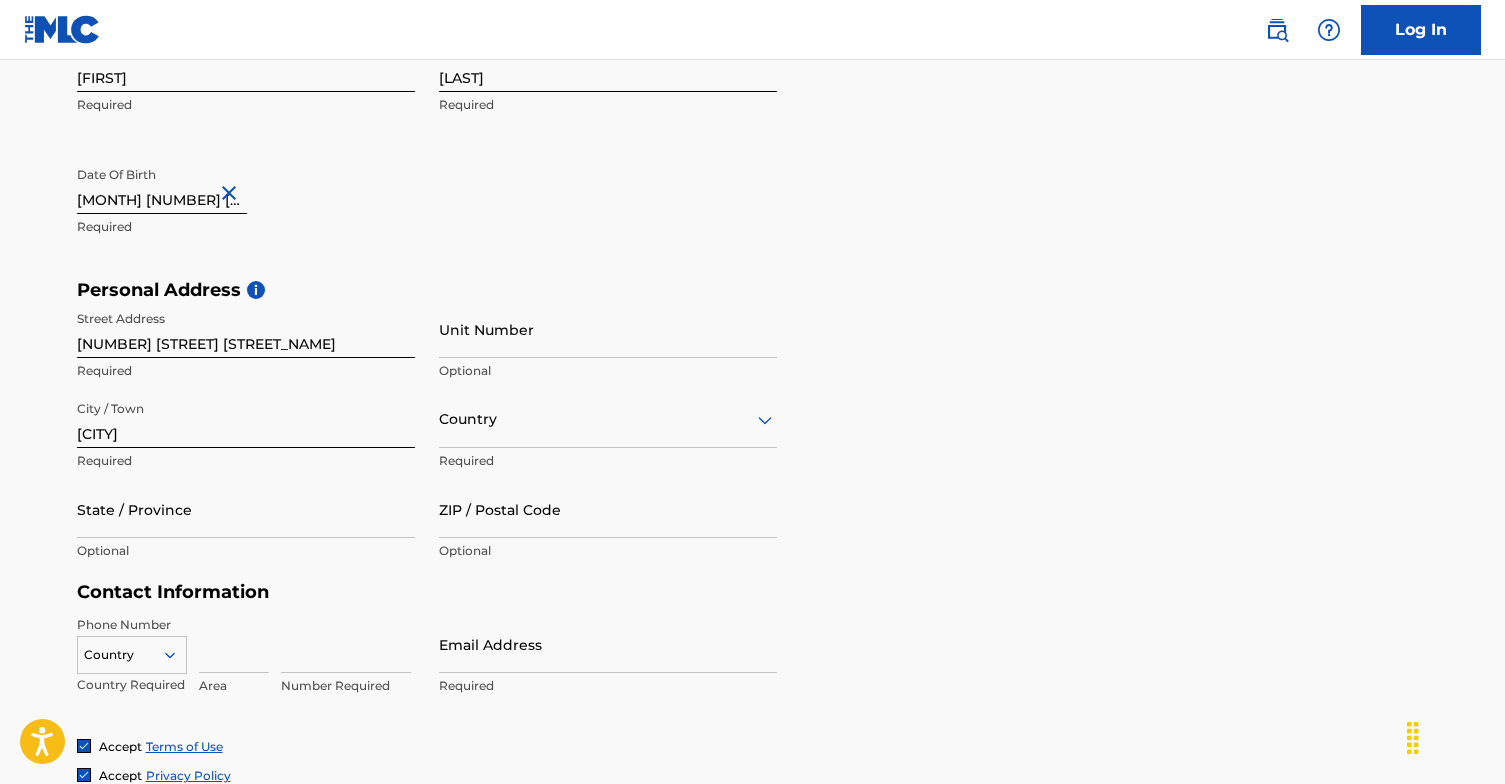 click on "Country" at bounding box center (608, 419) 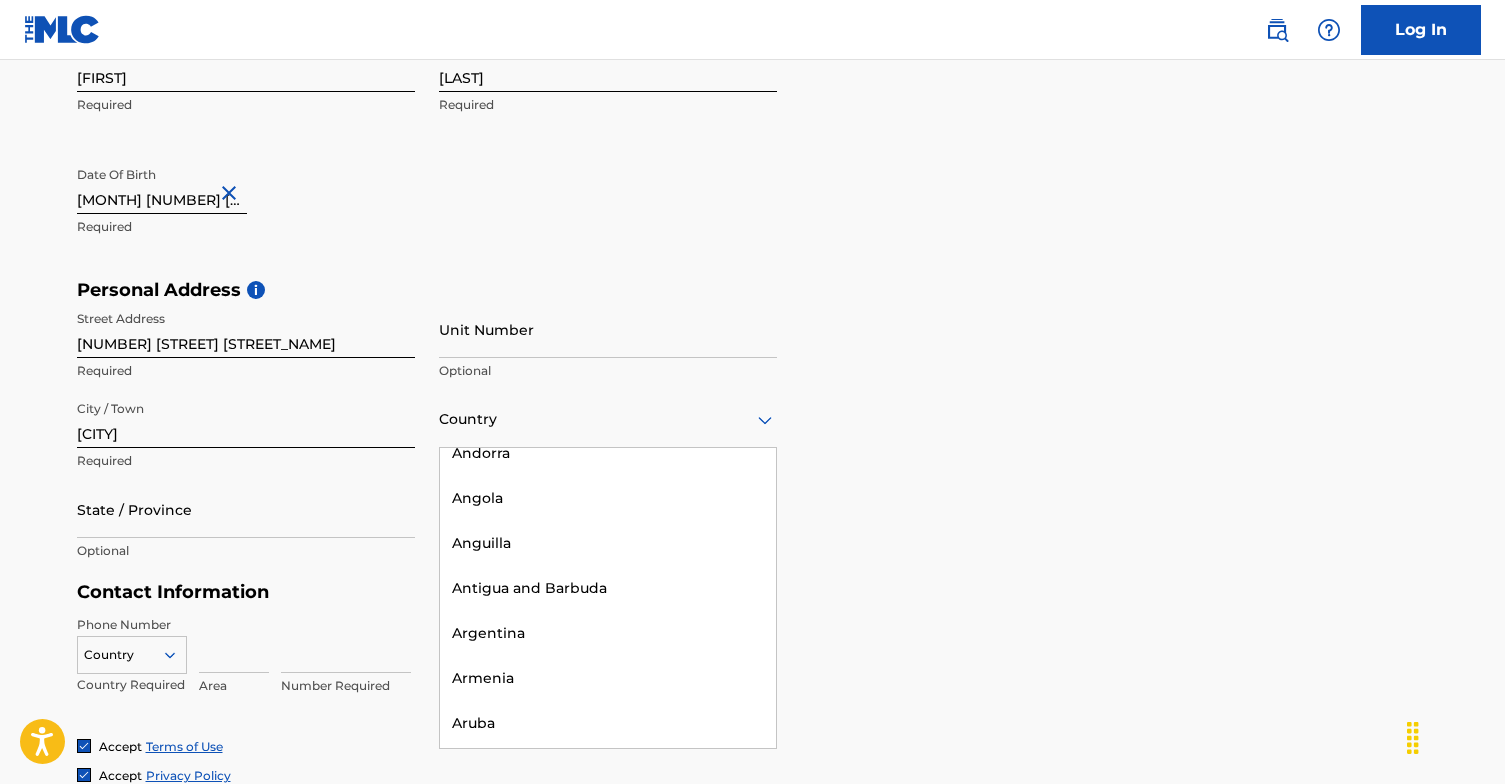 scroll, scrollTop: 0, scrollLeft: 0, axis: both 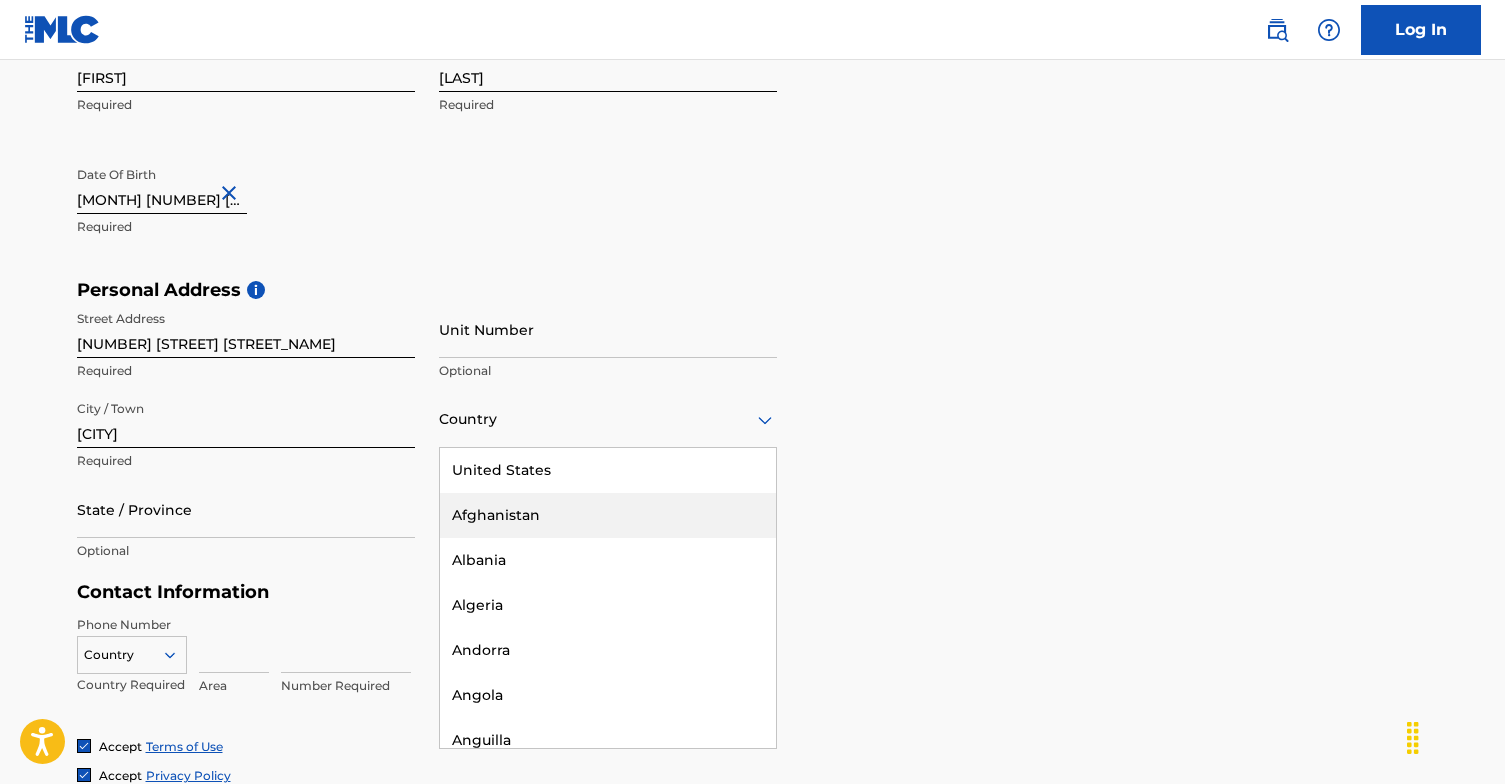 click on "United States" at bounding box center [608, 470] 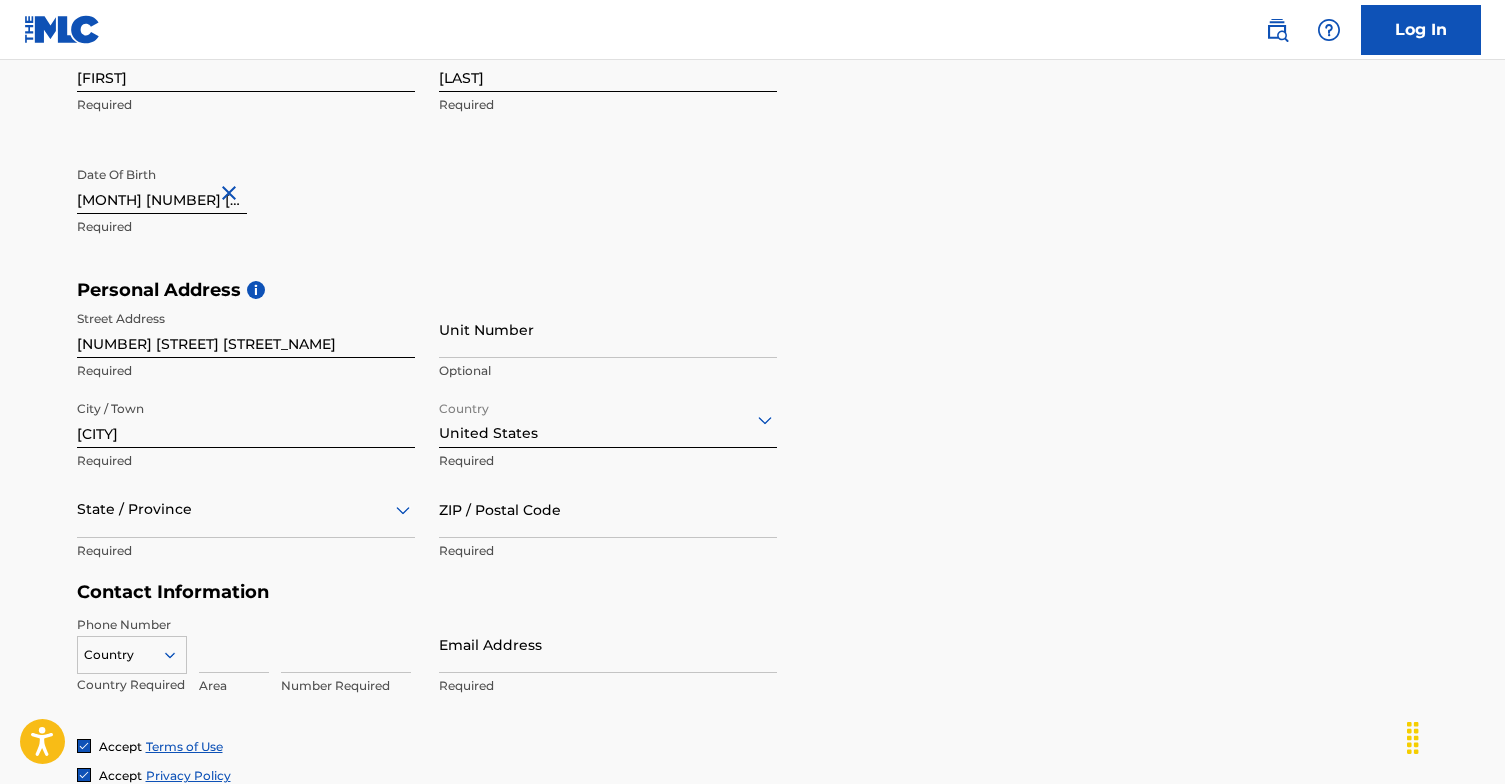 scroll, scrollTop: 523, scrollLeft: 0, axis: vertical 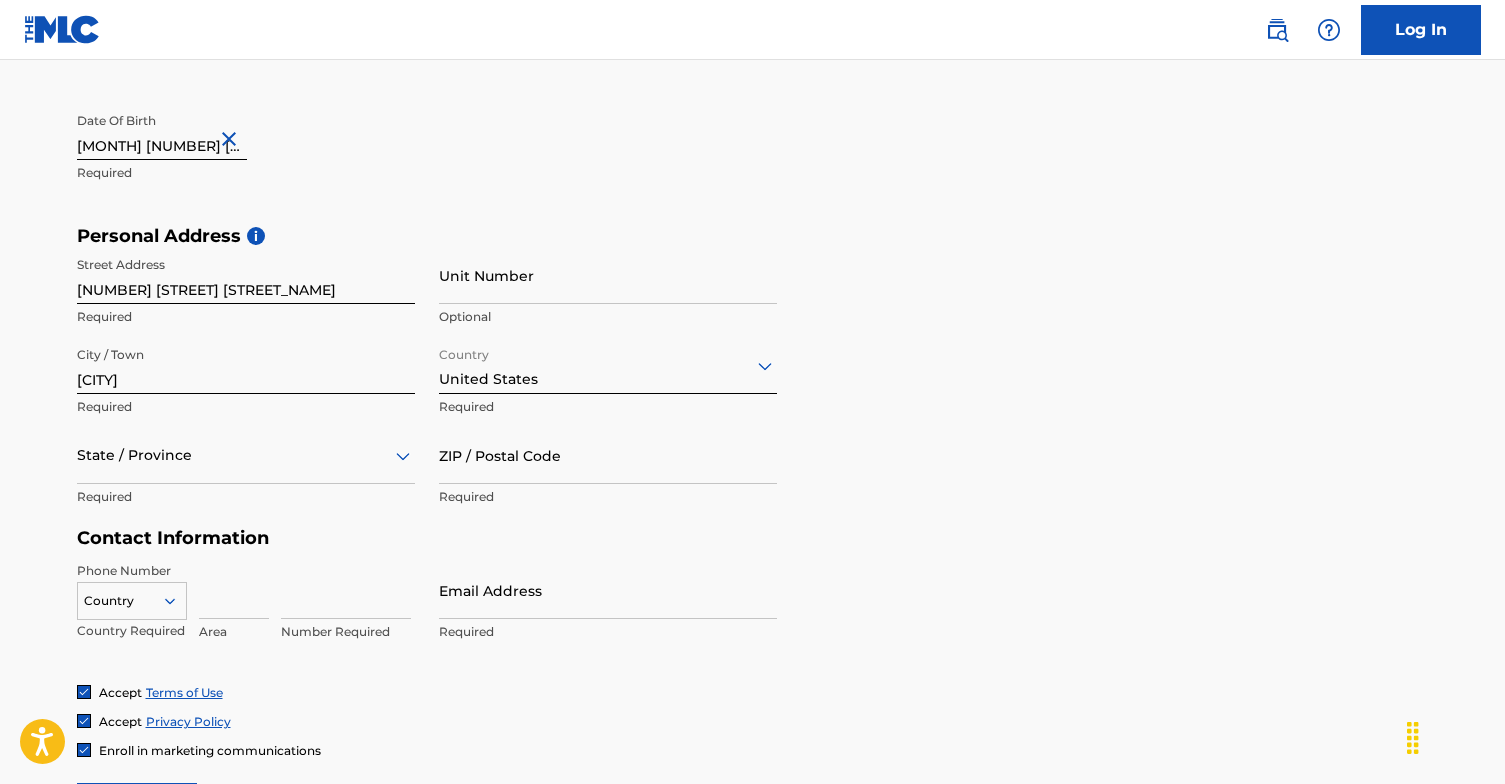 click on "State / Province" at bounding box center [246, 455] 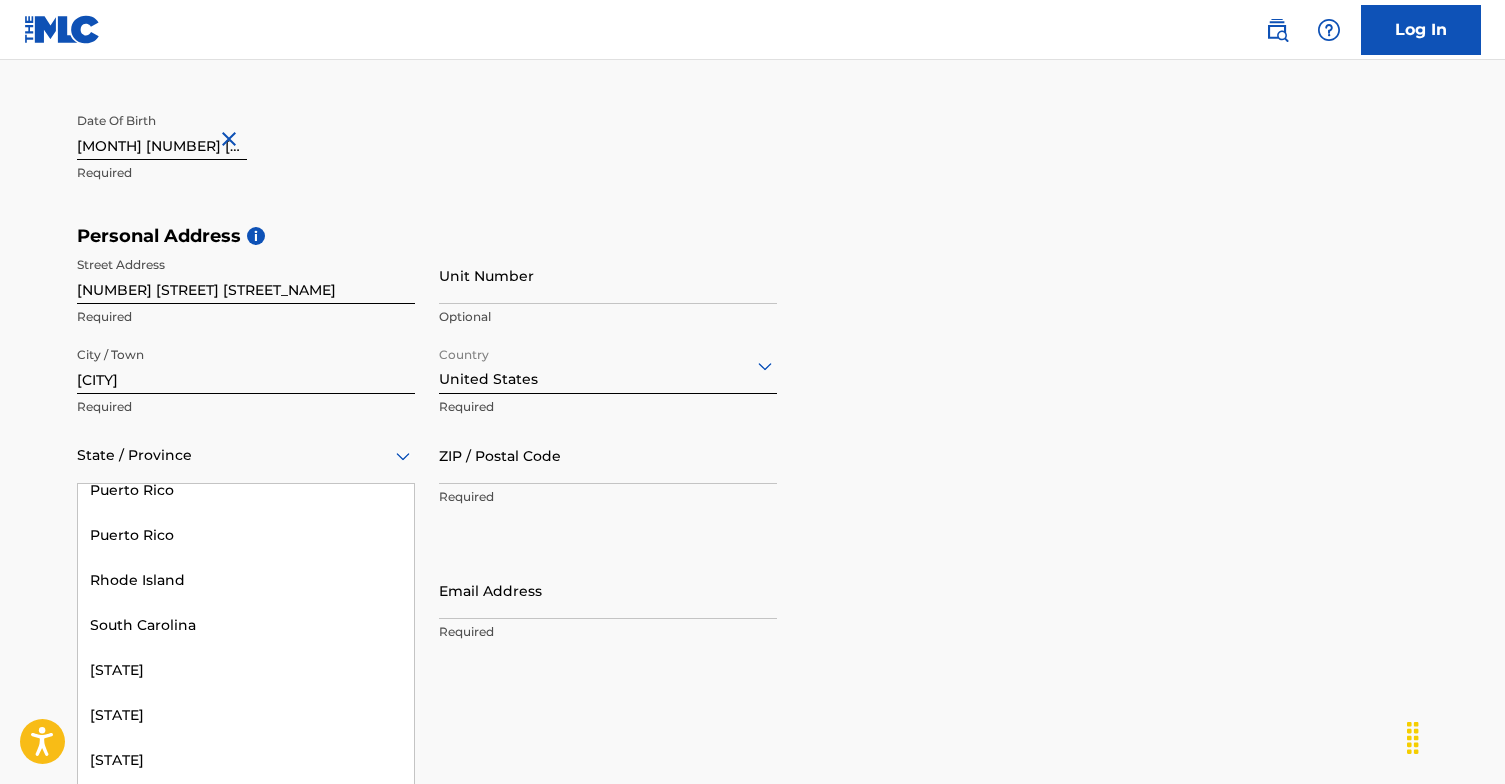 scroll, scrollTop: 2265, scrollLeft: 0, axis: vertical 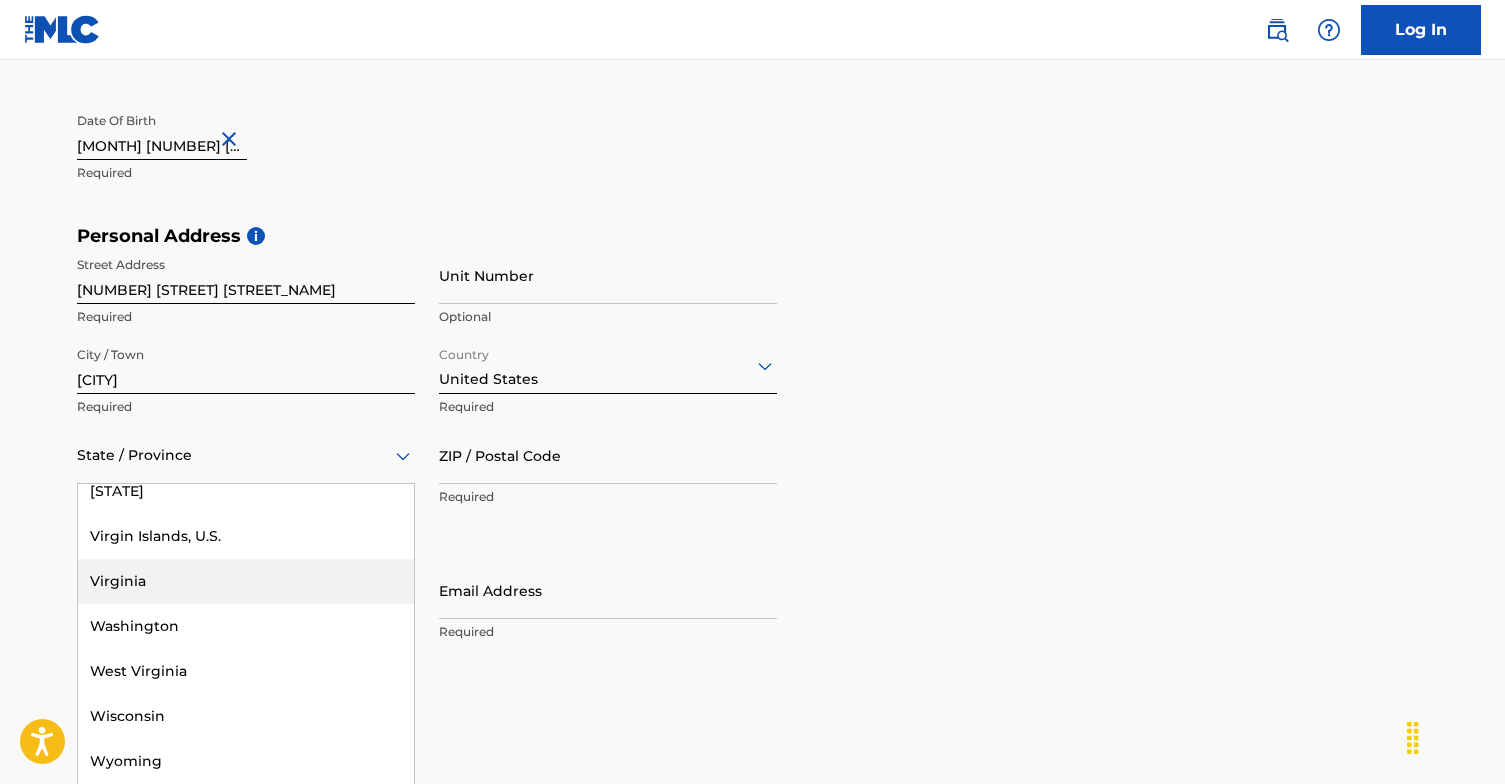 click on "Virginia" at bounding box center (246, 581) 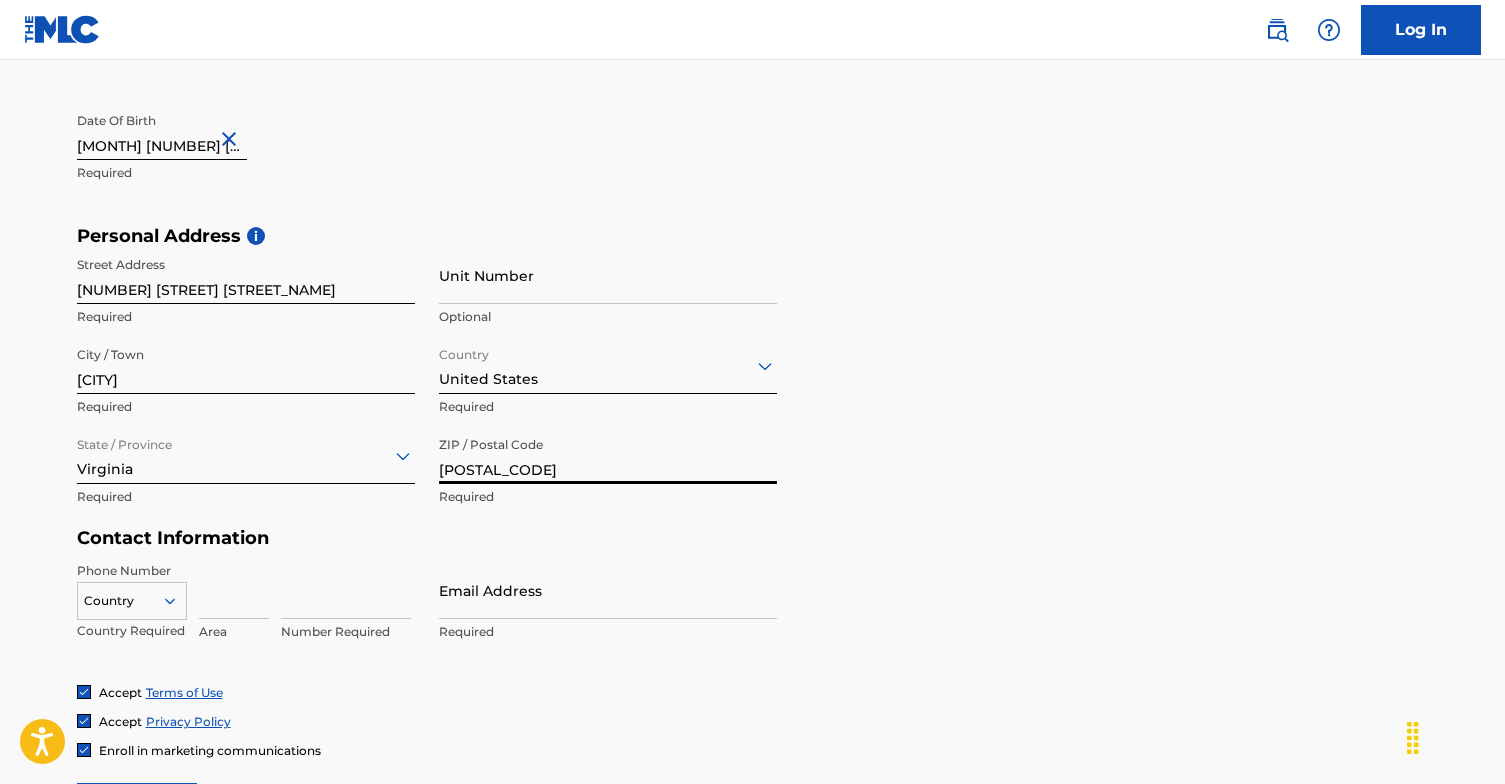 type on "[POSTAL_CODE]" 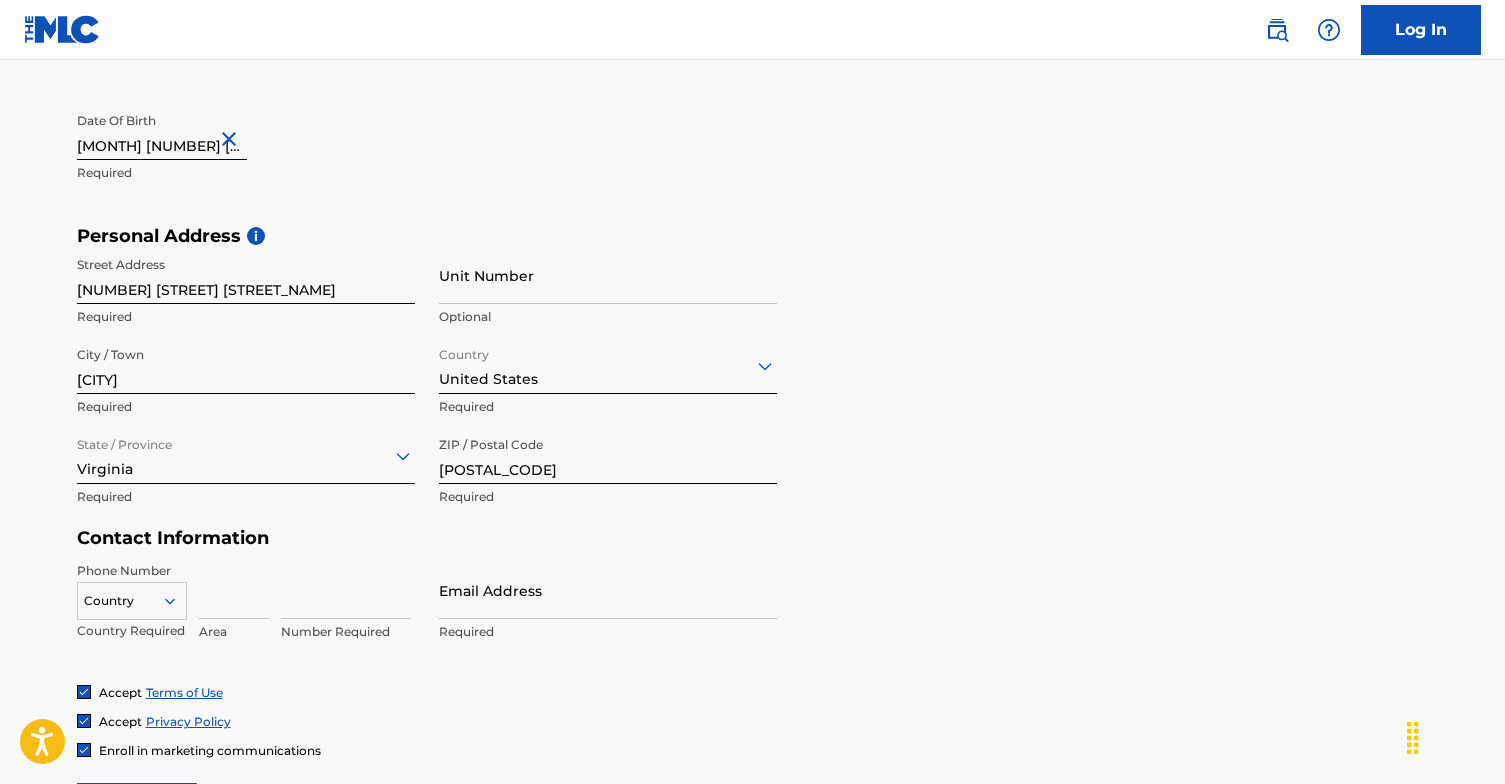 click on "Country" at bounding box center [132, 597] 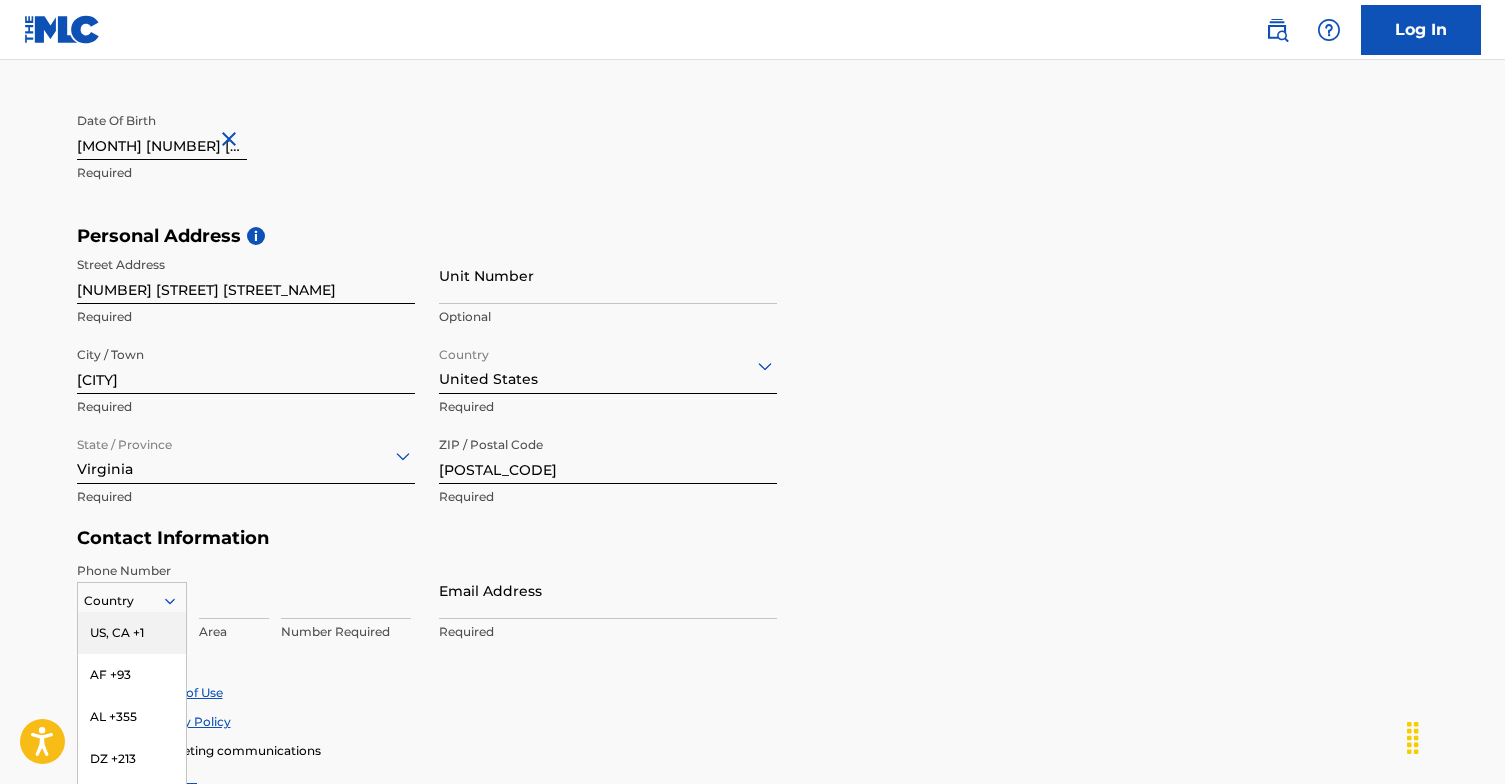 scroll, scrollTop: 650, scrollLeft: 0, axis: vertical 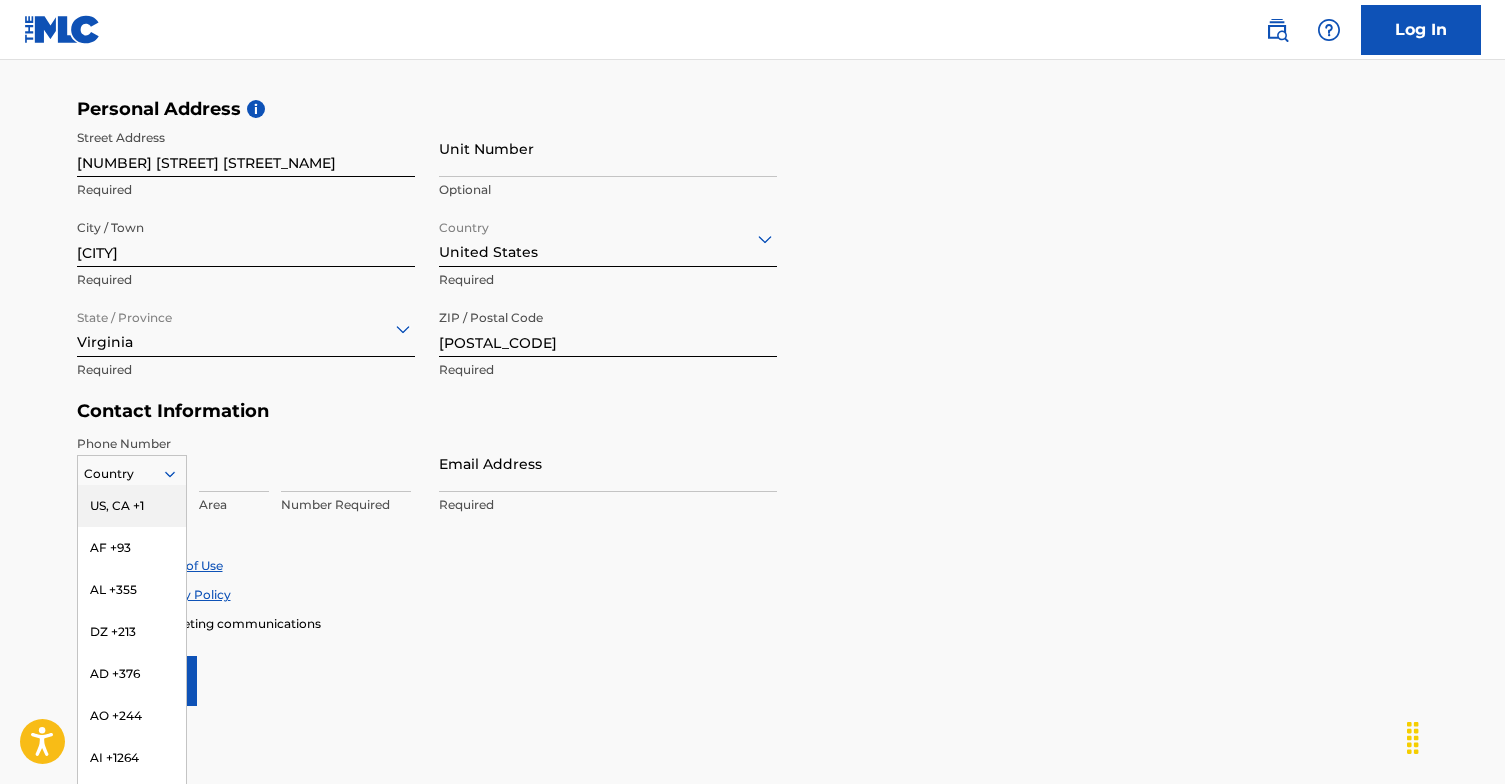 click on "US, CA +1" at bounding box center (132, 506) 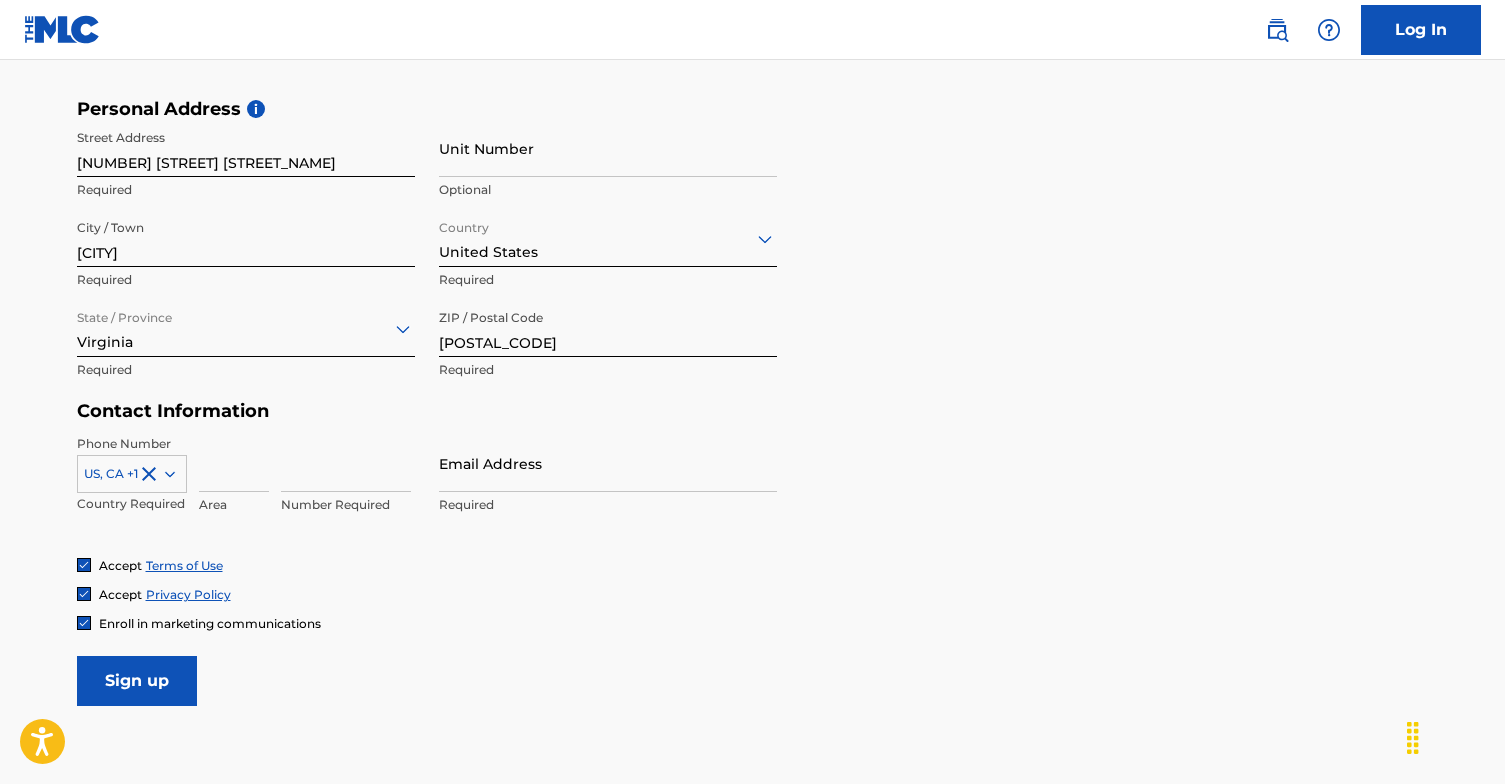 click on "[COUNTRY], [STATE] +[PHONE] [PHONE] [PHONE]" at bounding box center (246, 480) 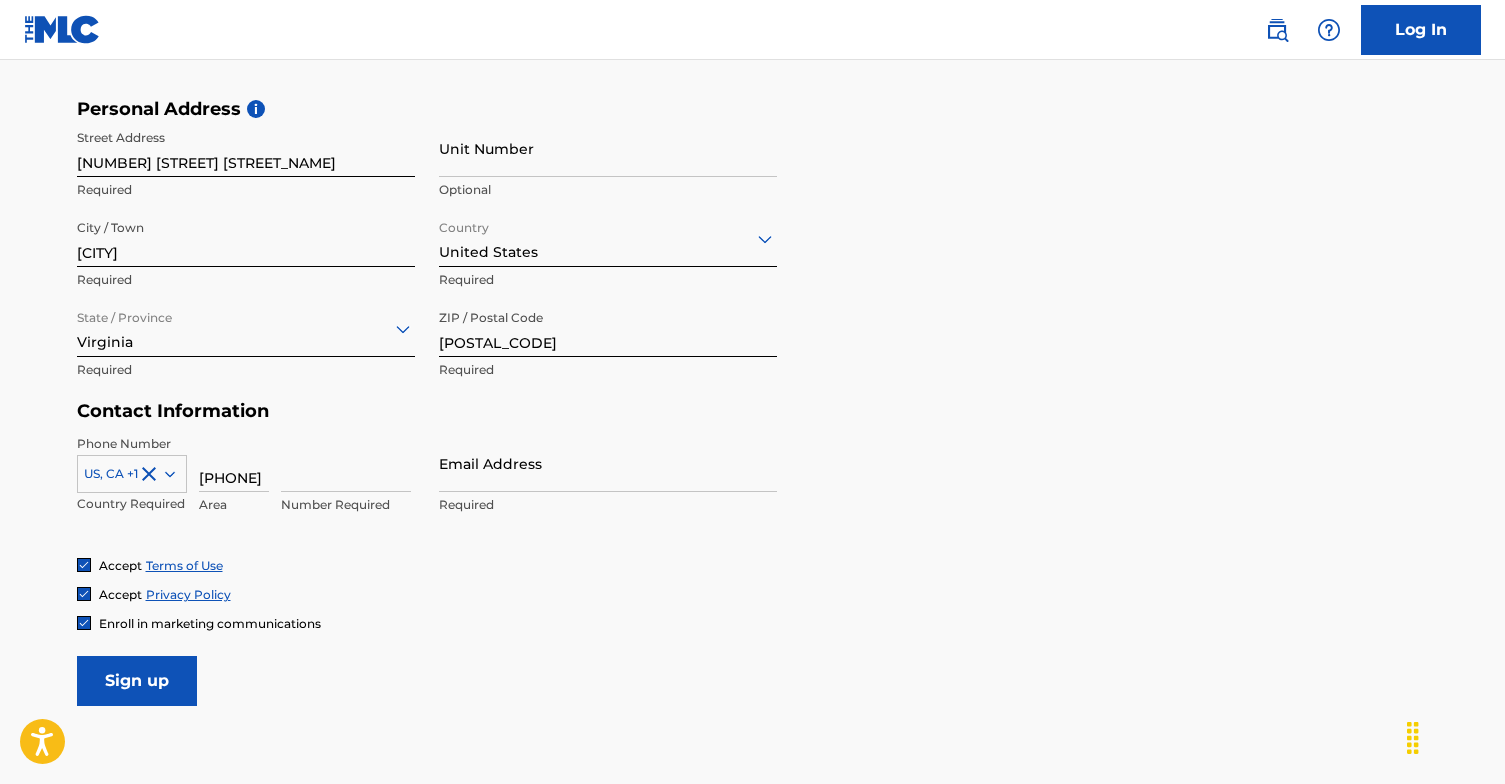 type on "[PHONE]" 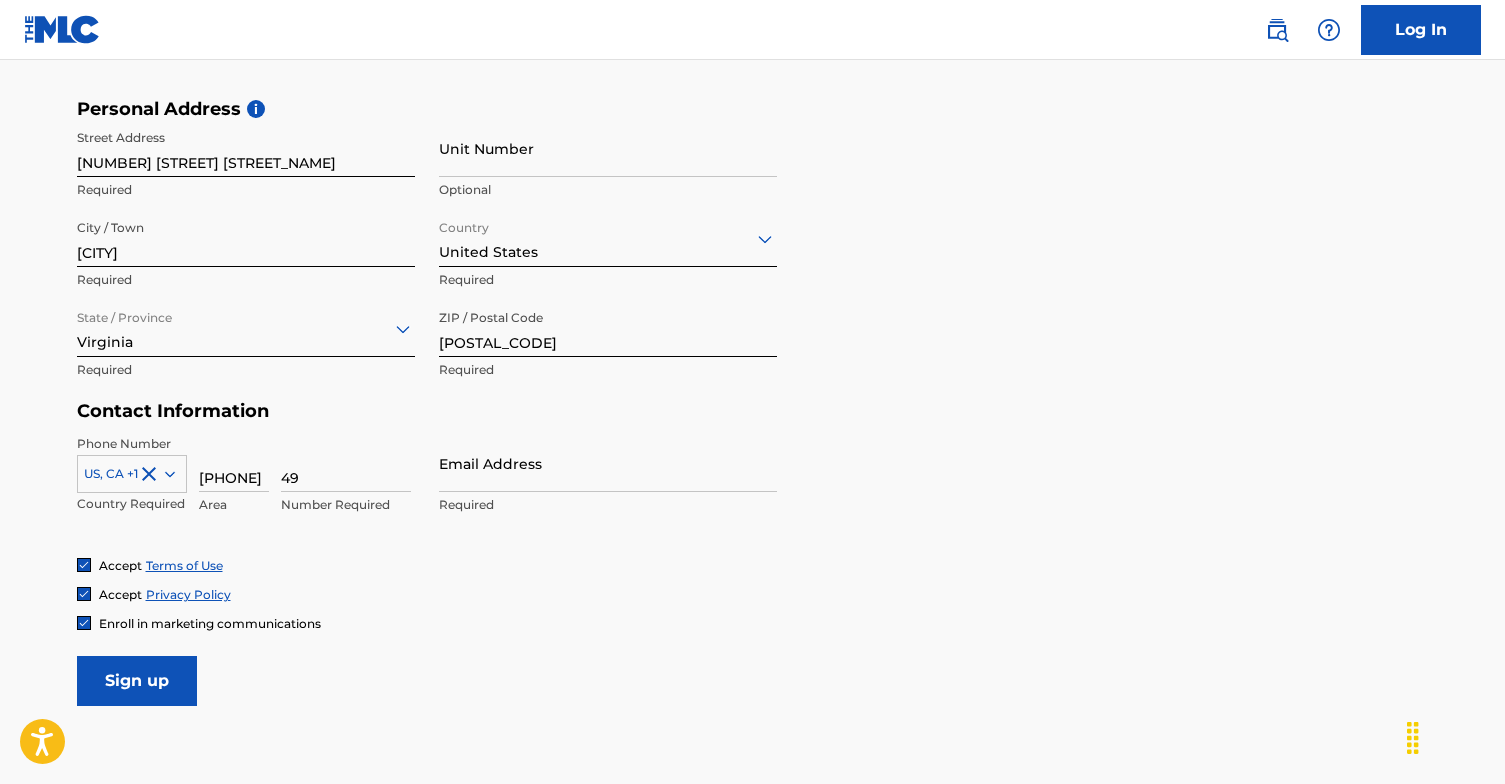 type on "4" 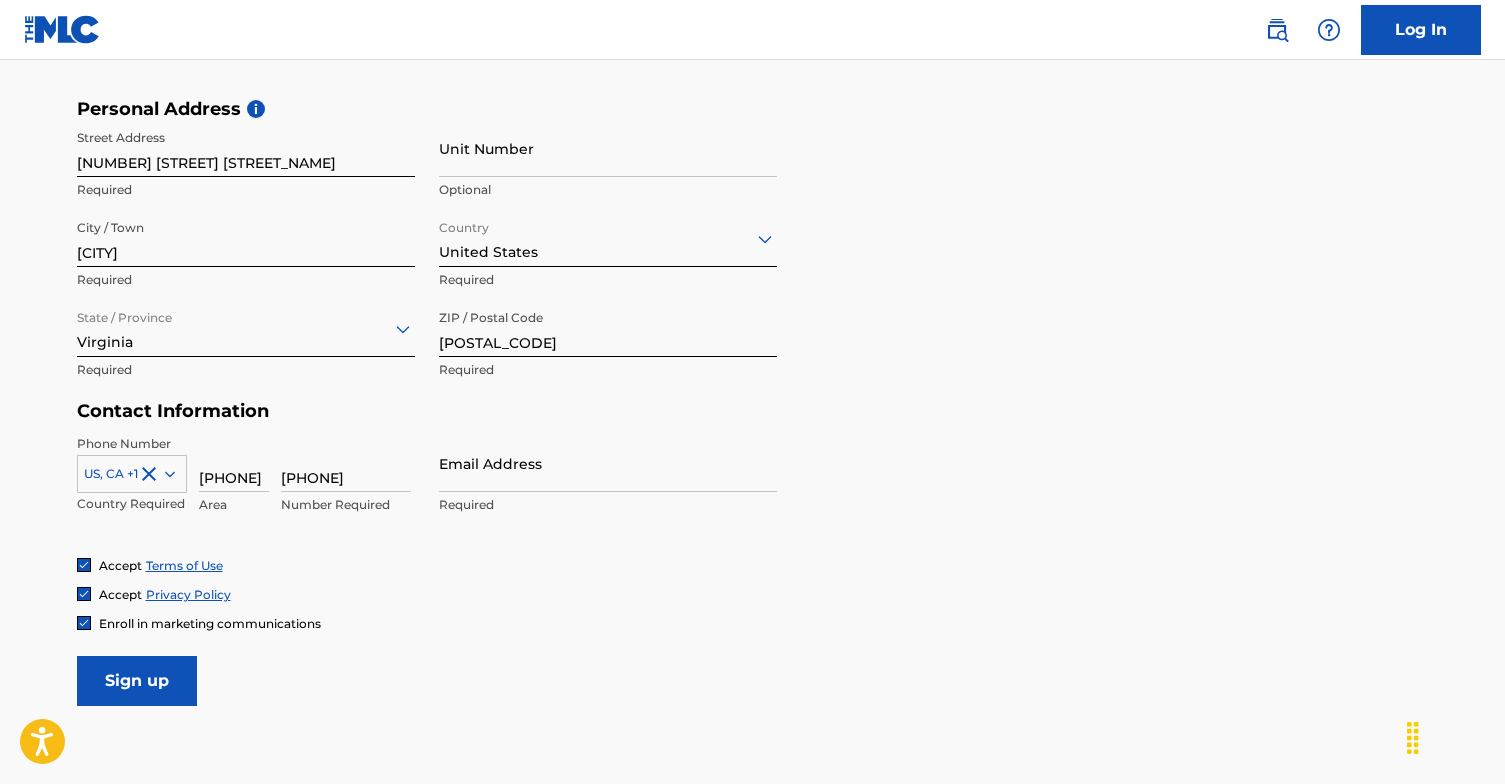 type on "[PHONE]" 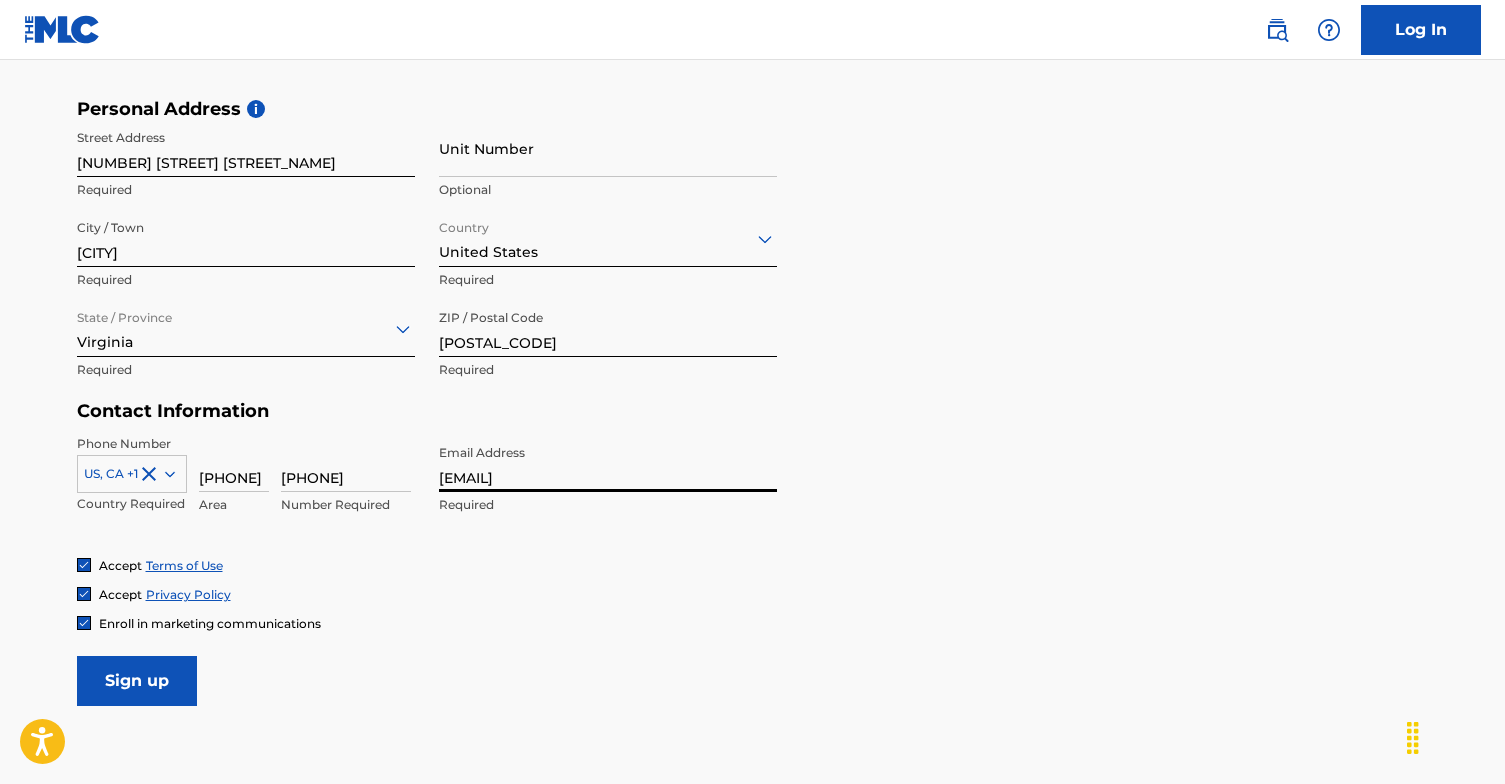 type on "[EMAIL]" 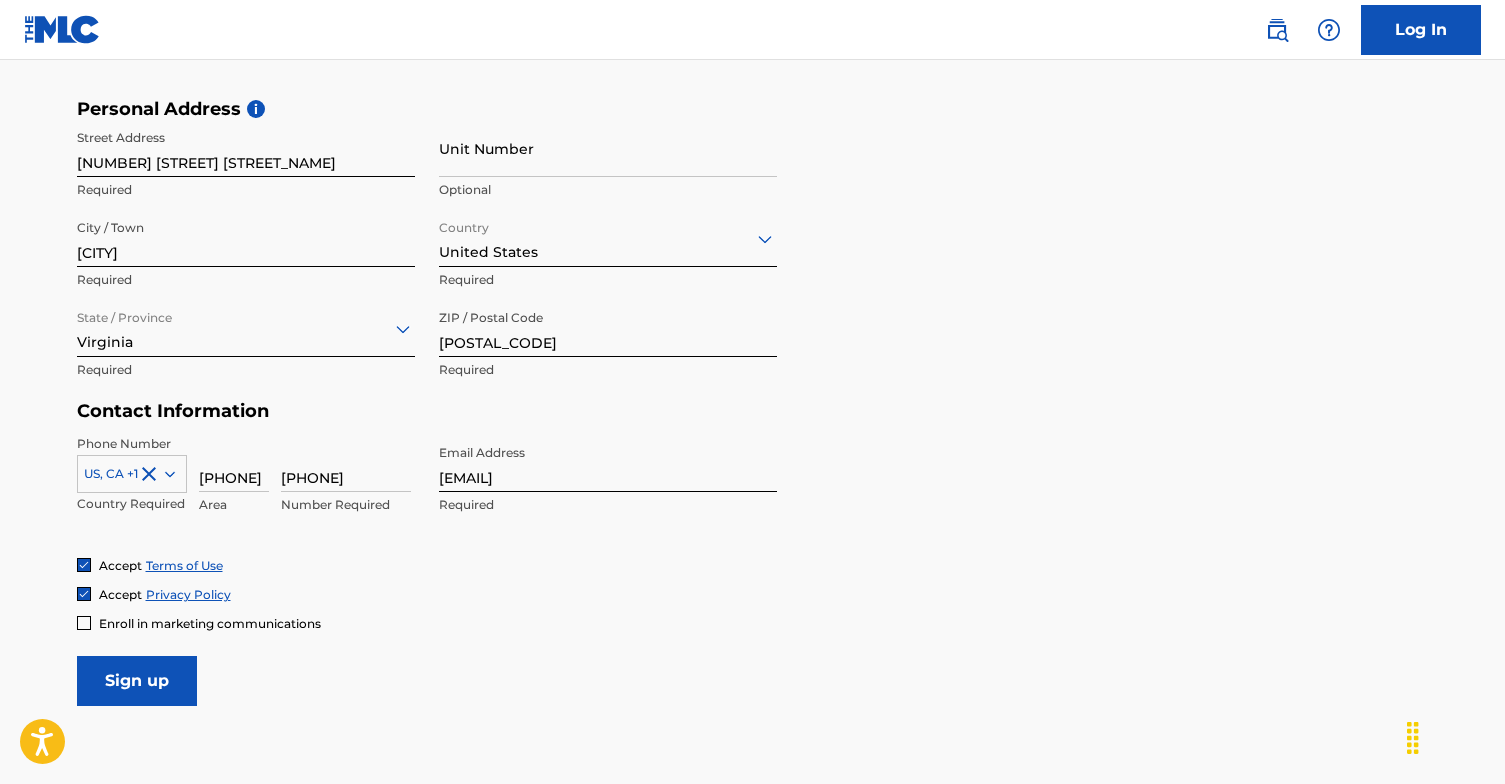 click on "Enroll in marketing communications" at bounding box center (210, 623) 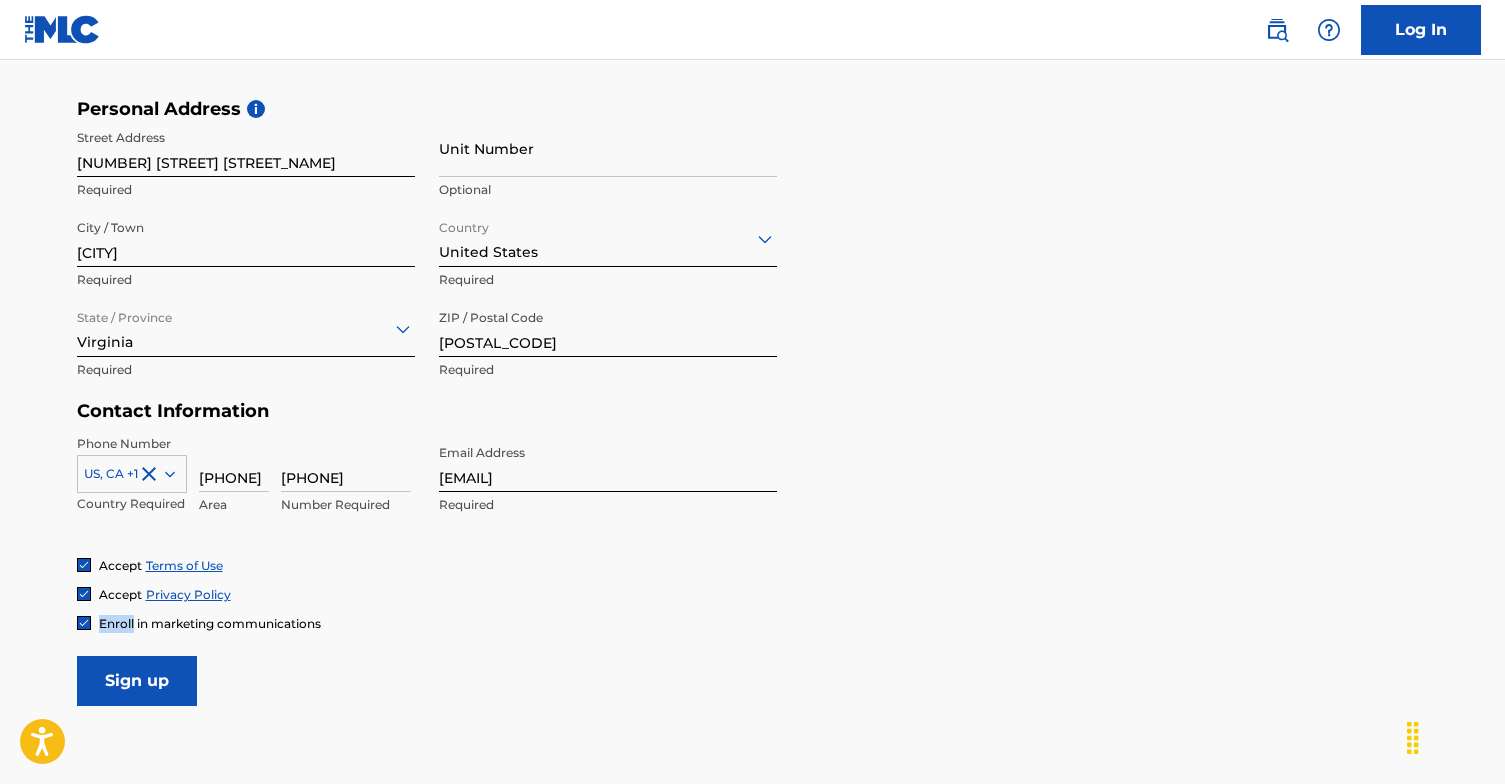 click on "Enroll in marketing communications" at bounding box center (210, 623) 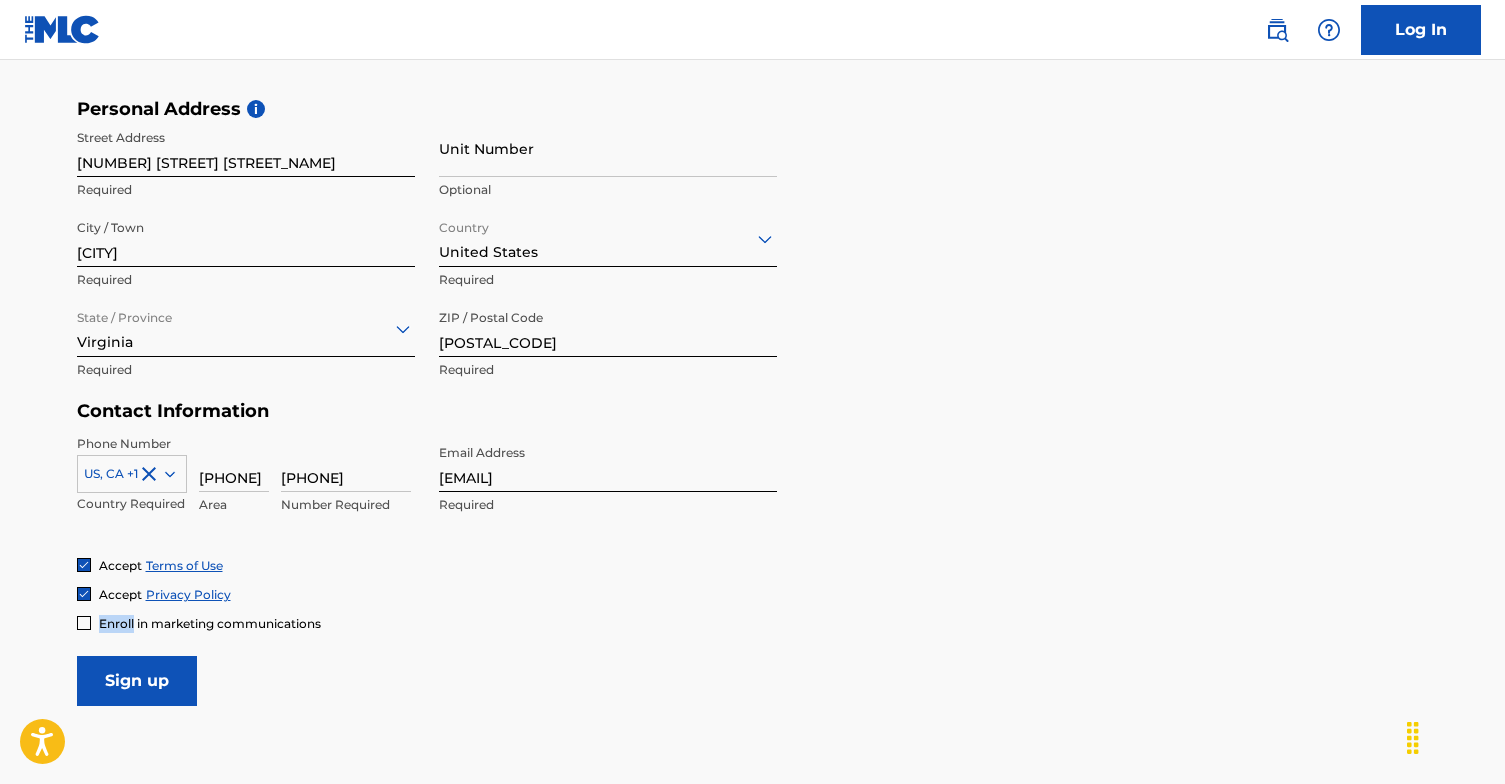 click on "Sign up" at bounding box center (137, 681) 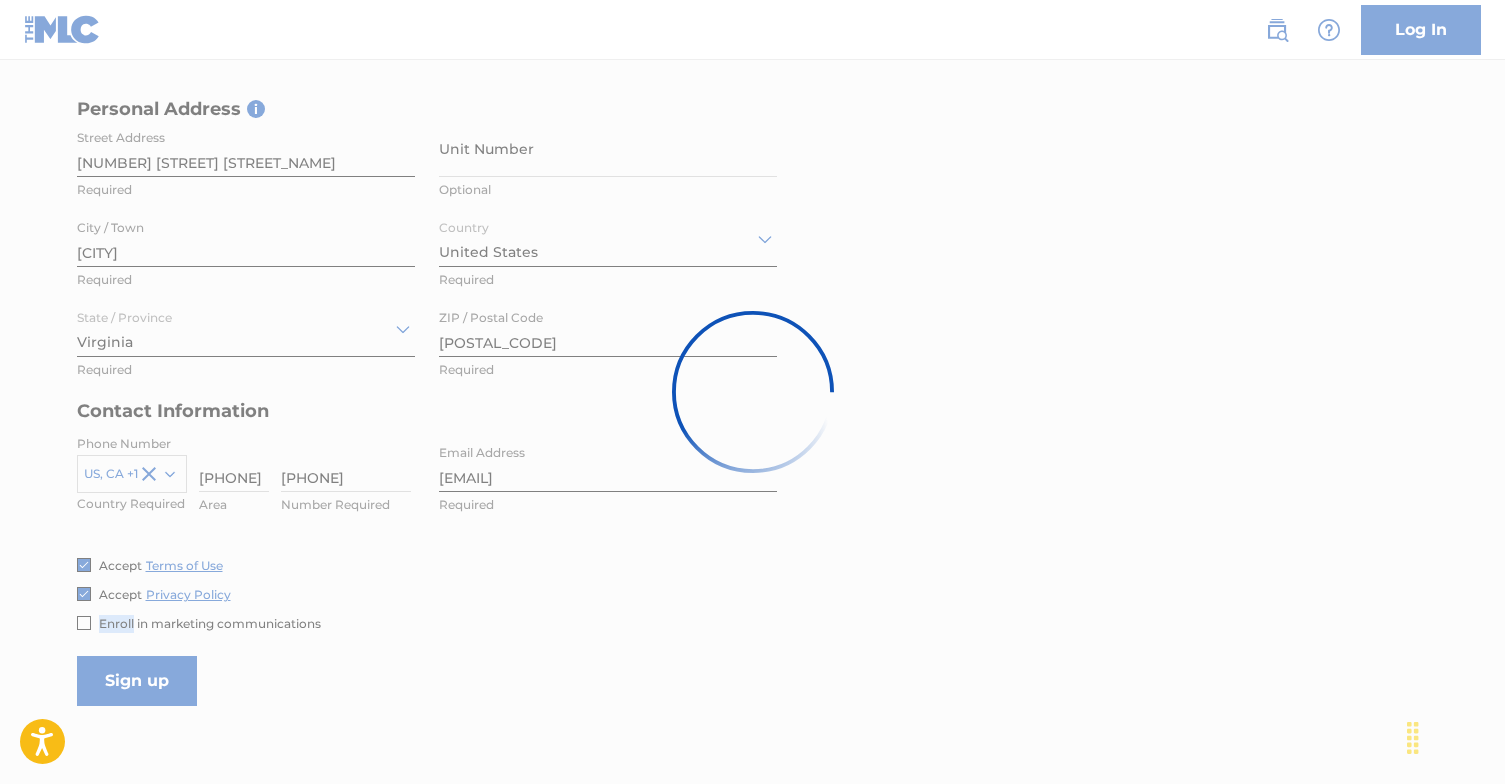 scroll, scrollTop: 0, scrollLeft: 0, axis: both 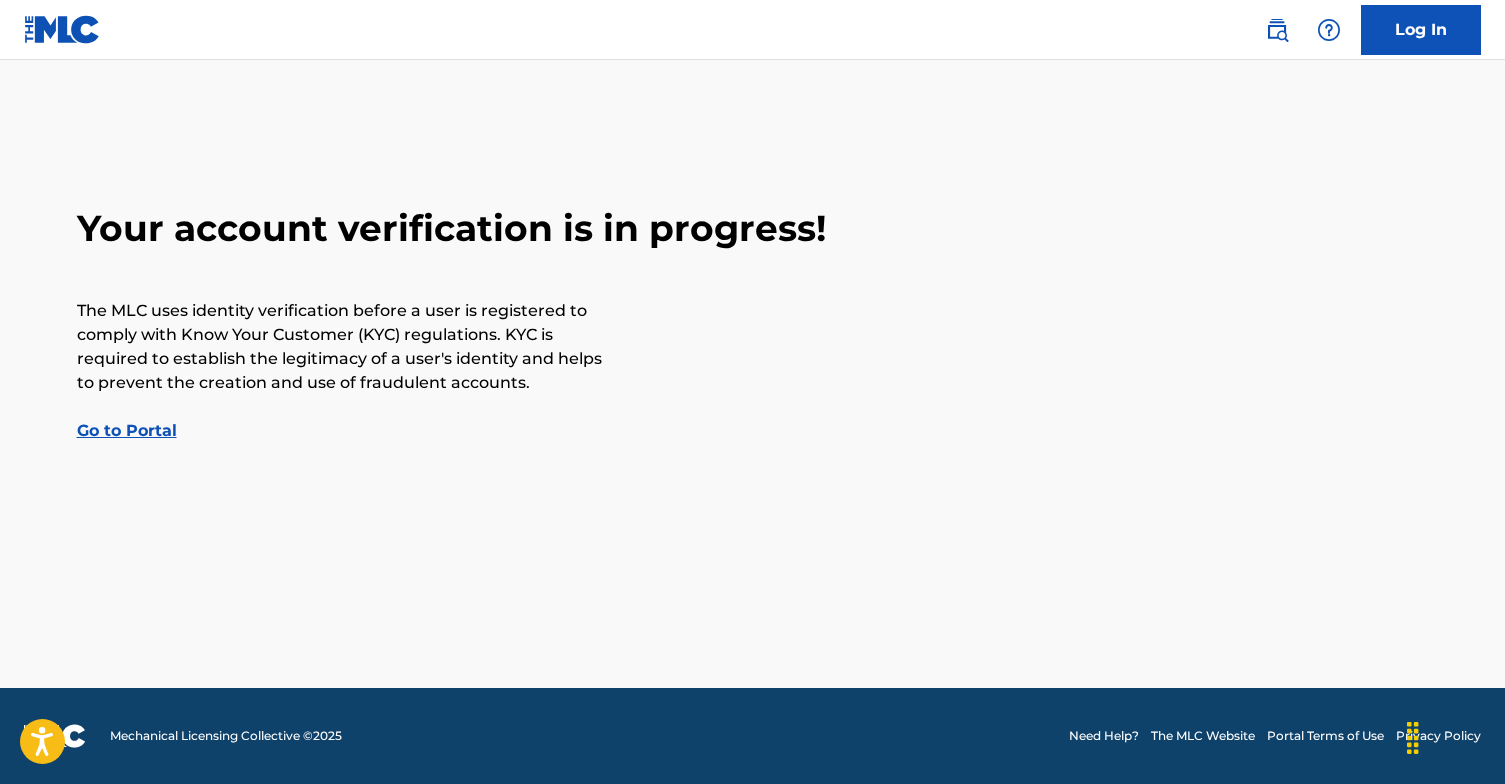 click on "Go to Portal" at bounding box center [127, 430] 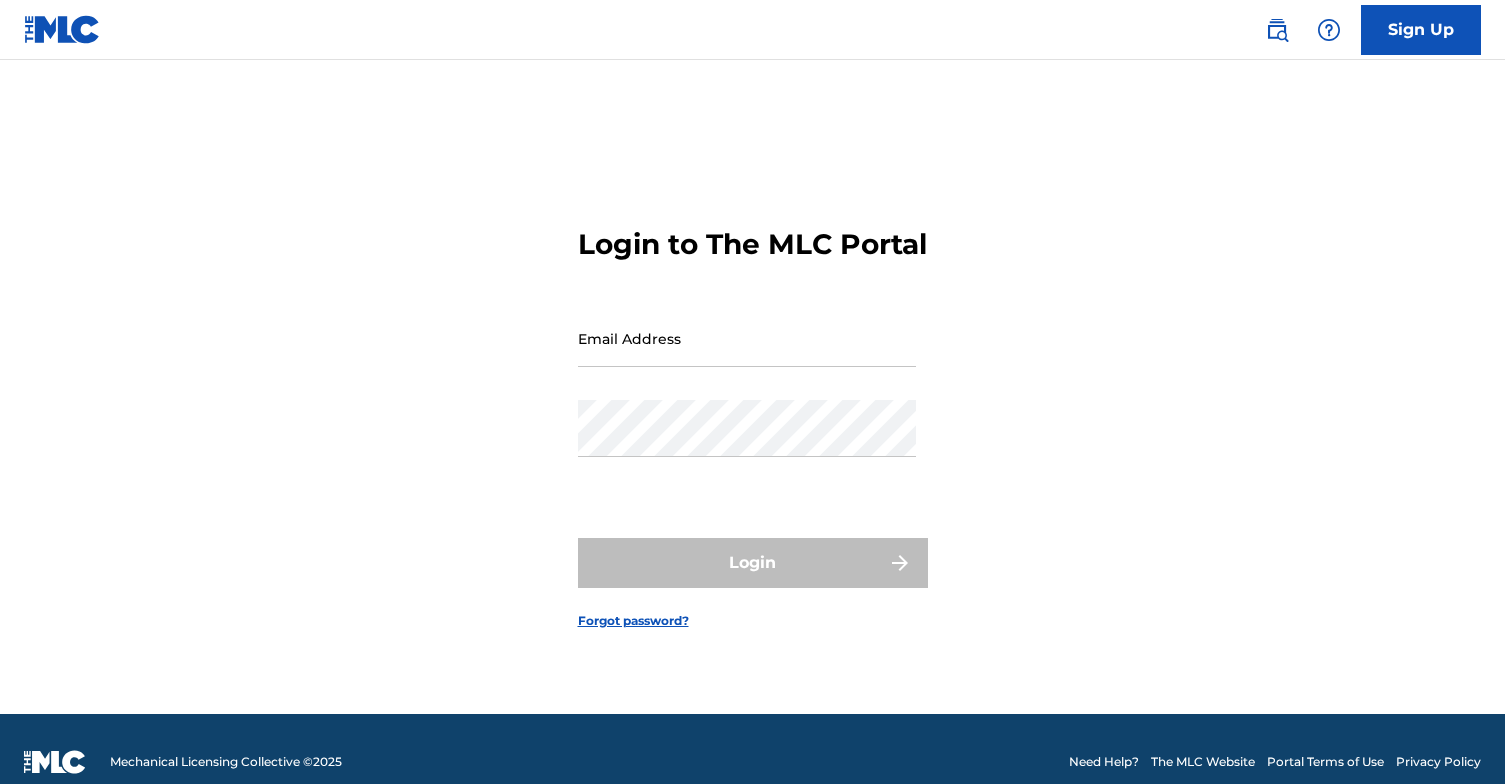 scroll, scrollTop: 0, scrollLeft: 0, axis: both 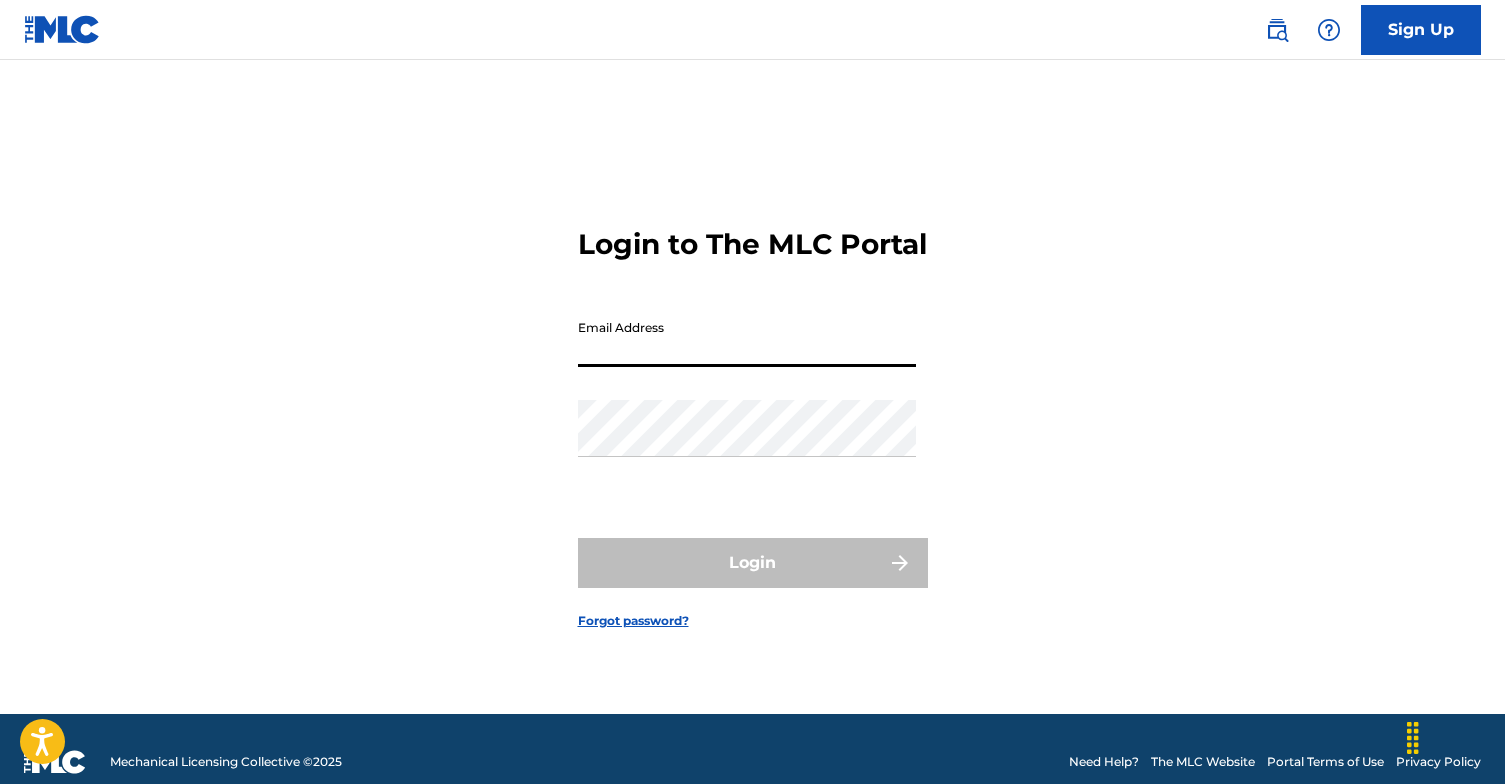 type on "k" 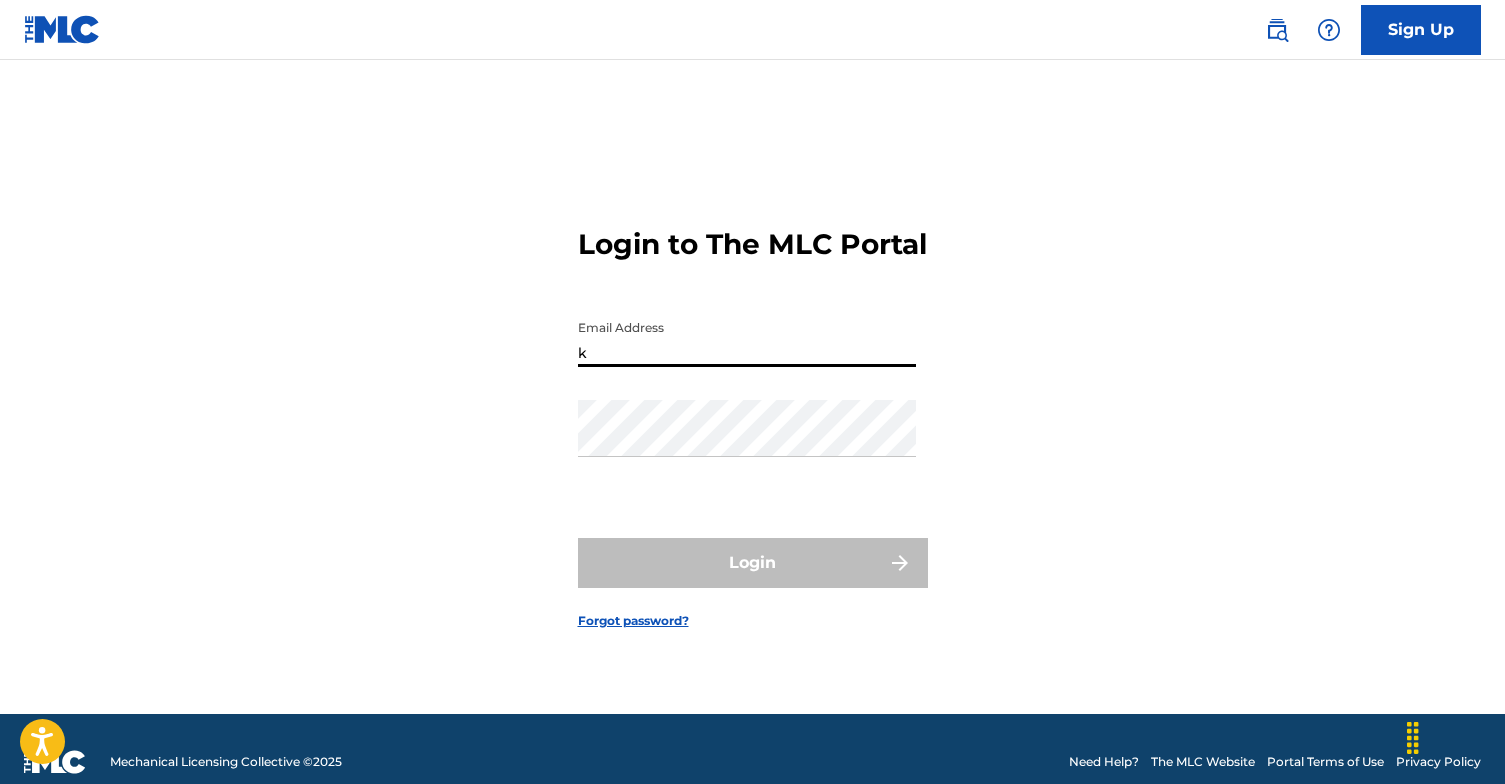 type 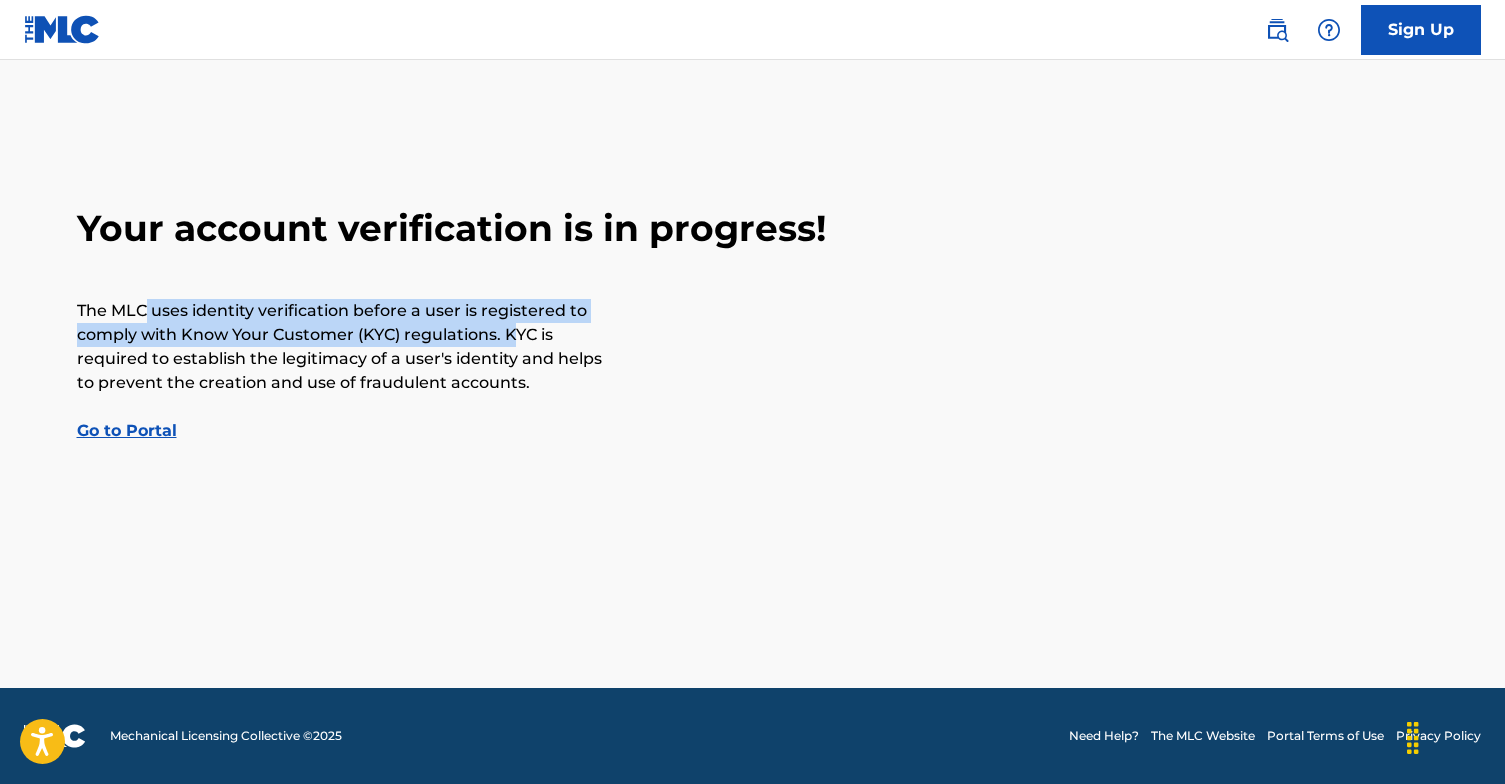 drag, startPoint x: 148, startPoint y: 316, endPoint x: 513, endPoint y: 336, distance: 365.54755 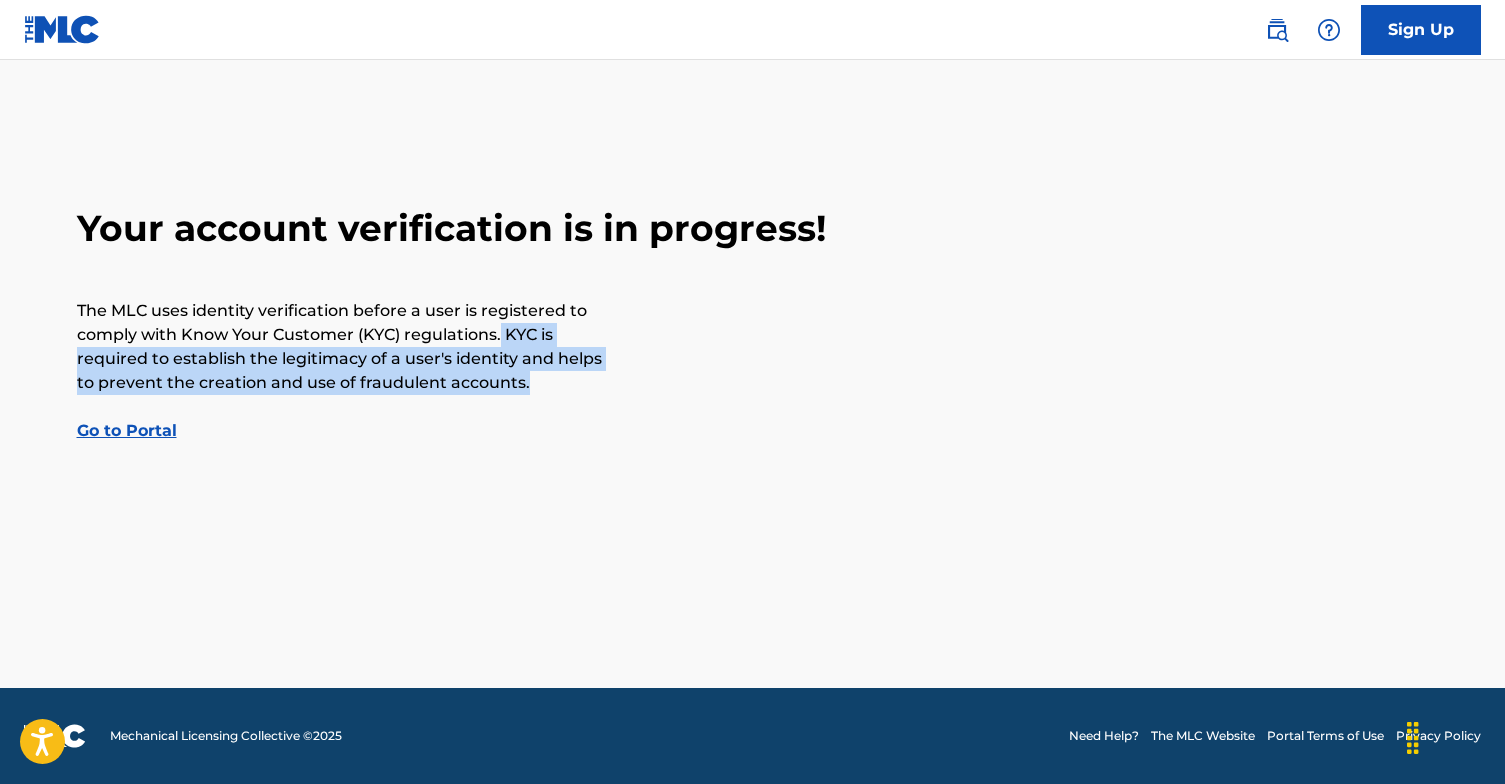 drag, startPoint x: 502, startPoint y: 336, endPoint x: 532, endPoint y: 374, distance: 48.414875 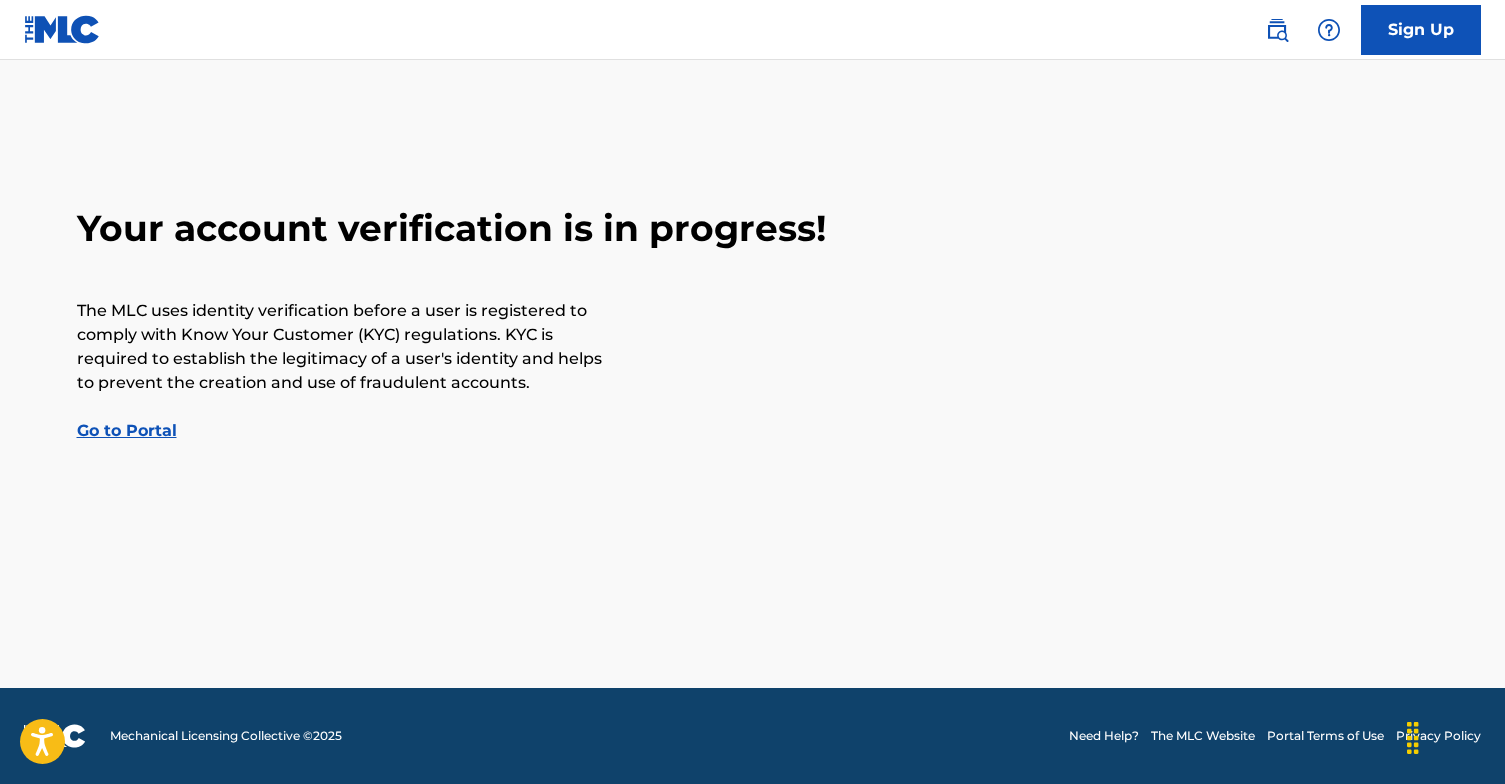 click on "Your account verification is in progress! The MLC uses identity verification before a user is registered to comply with Know Your Customer (KYC) regulations. KYC is required to establish the legitimacy of a user's identity and helps to prevent the creation and use of fraudulent accounts. Go to Portal" at bounding box center (753, 324) 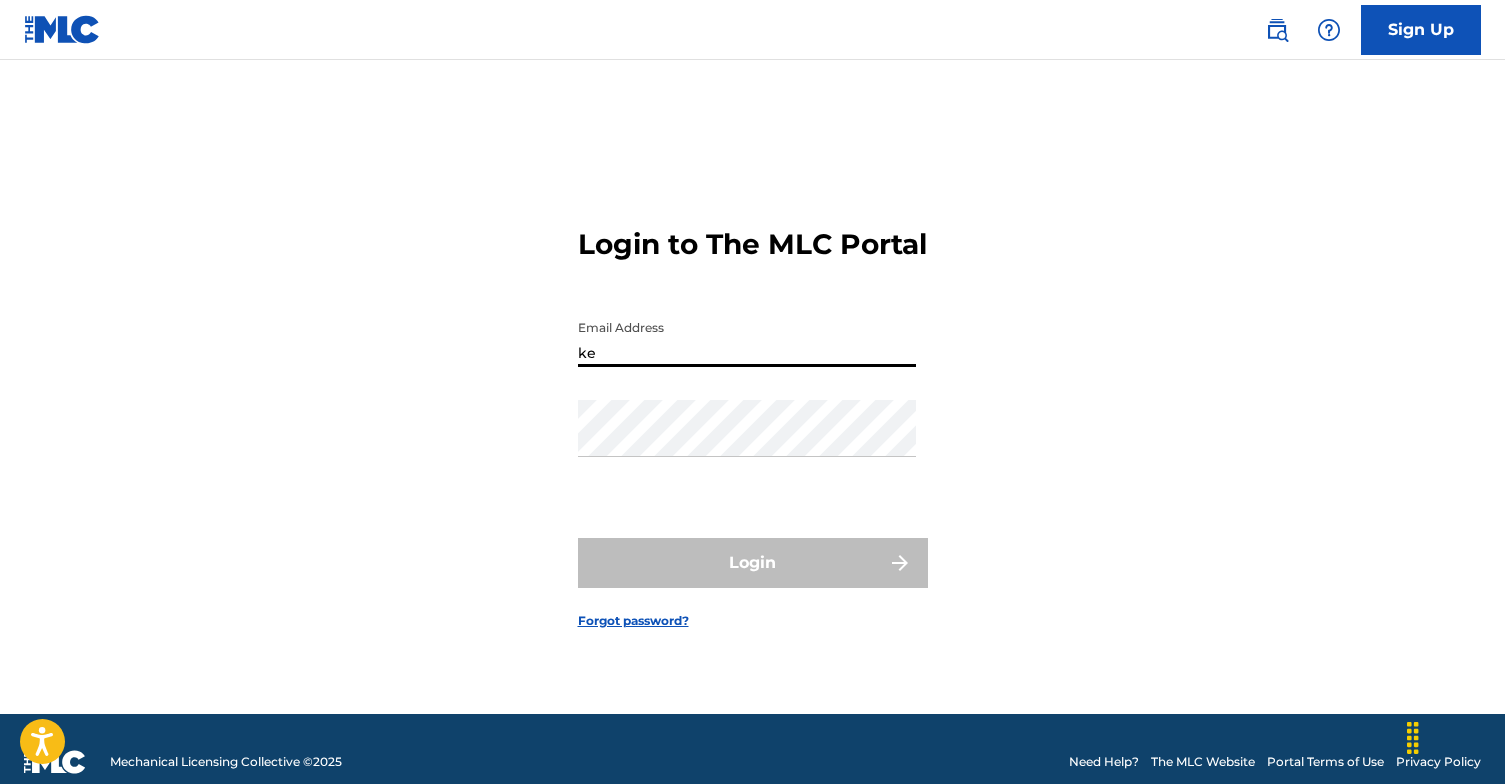 type on "ke" 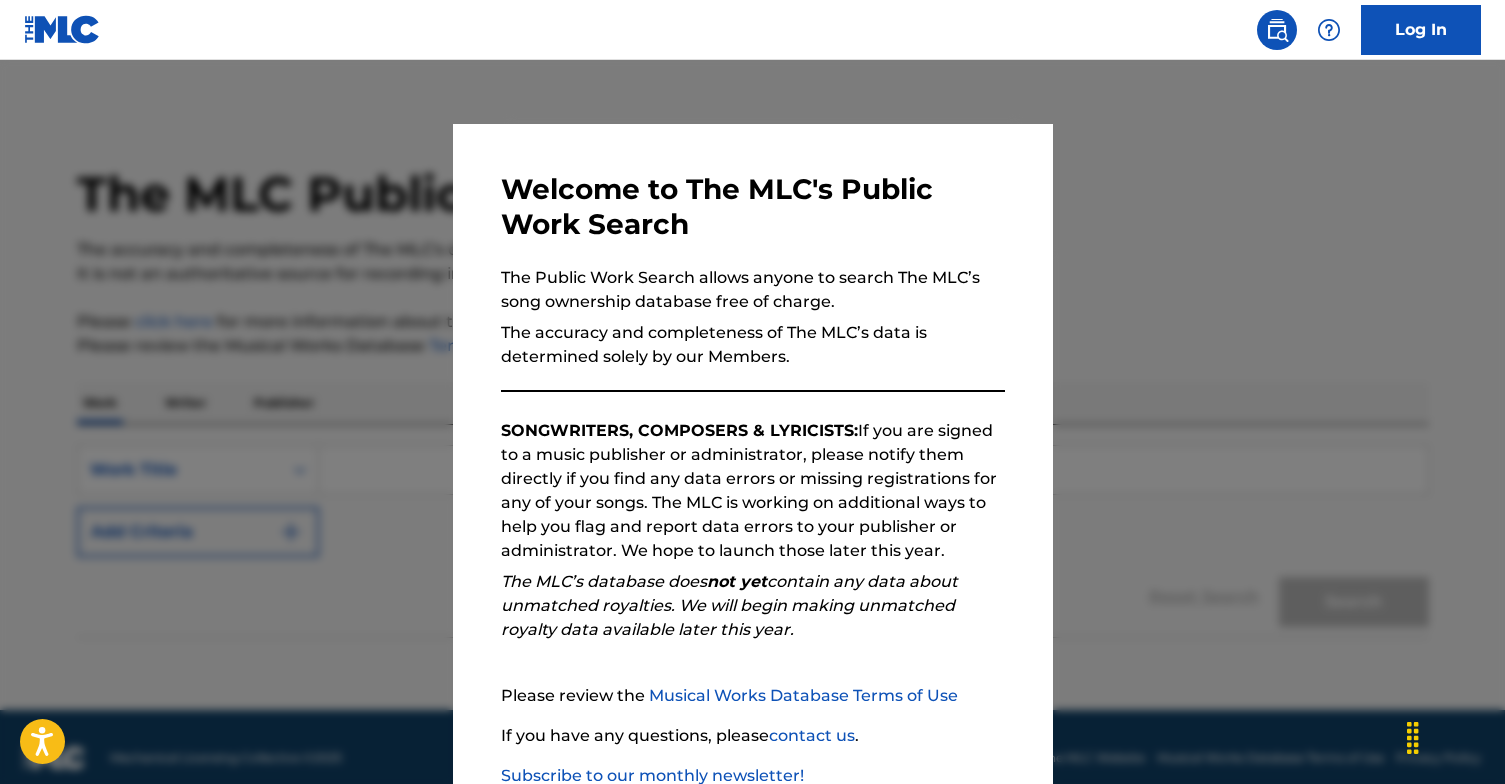 click at bounding box center (1329, 30) 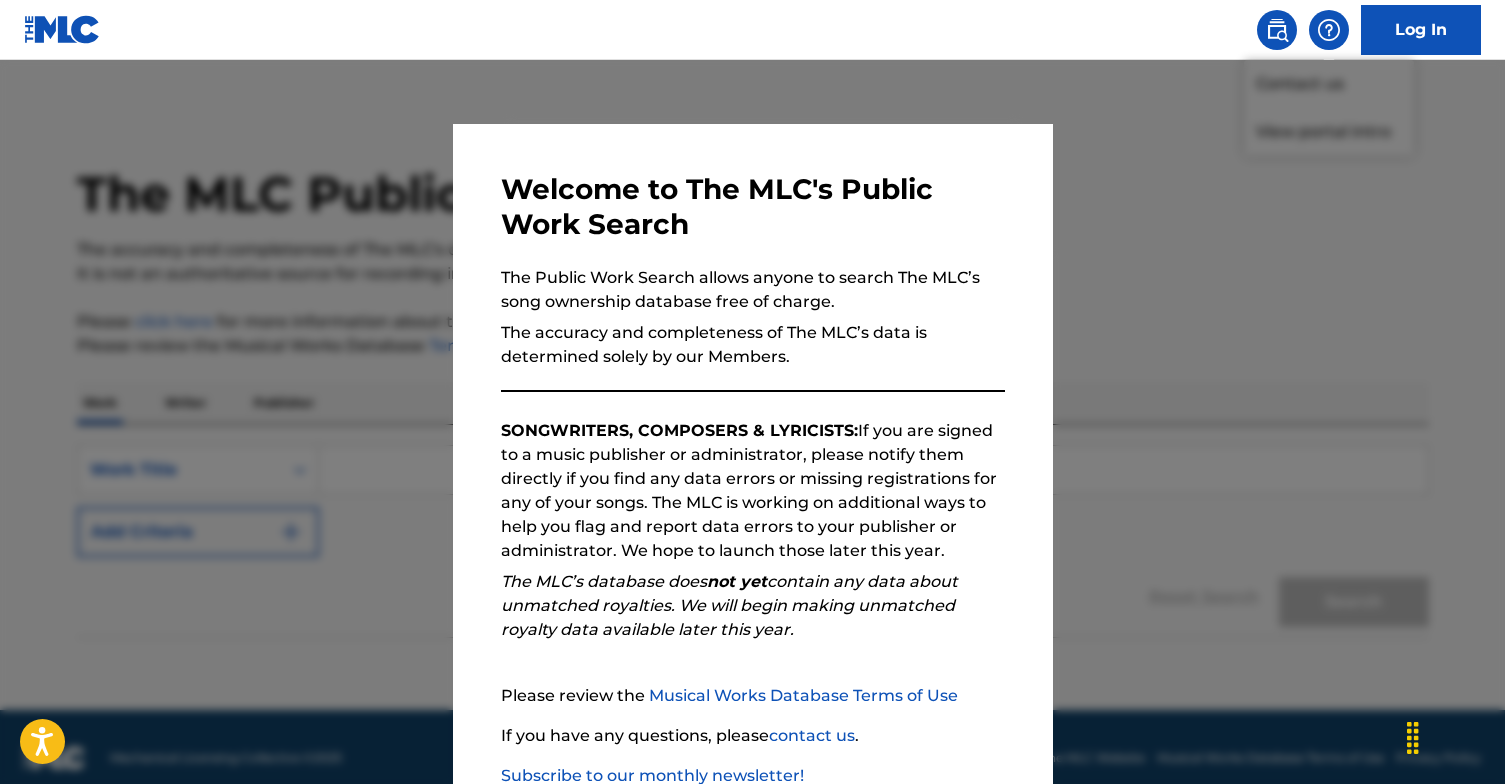 click at bounding box center [1277, 30] 